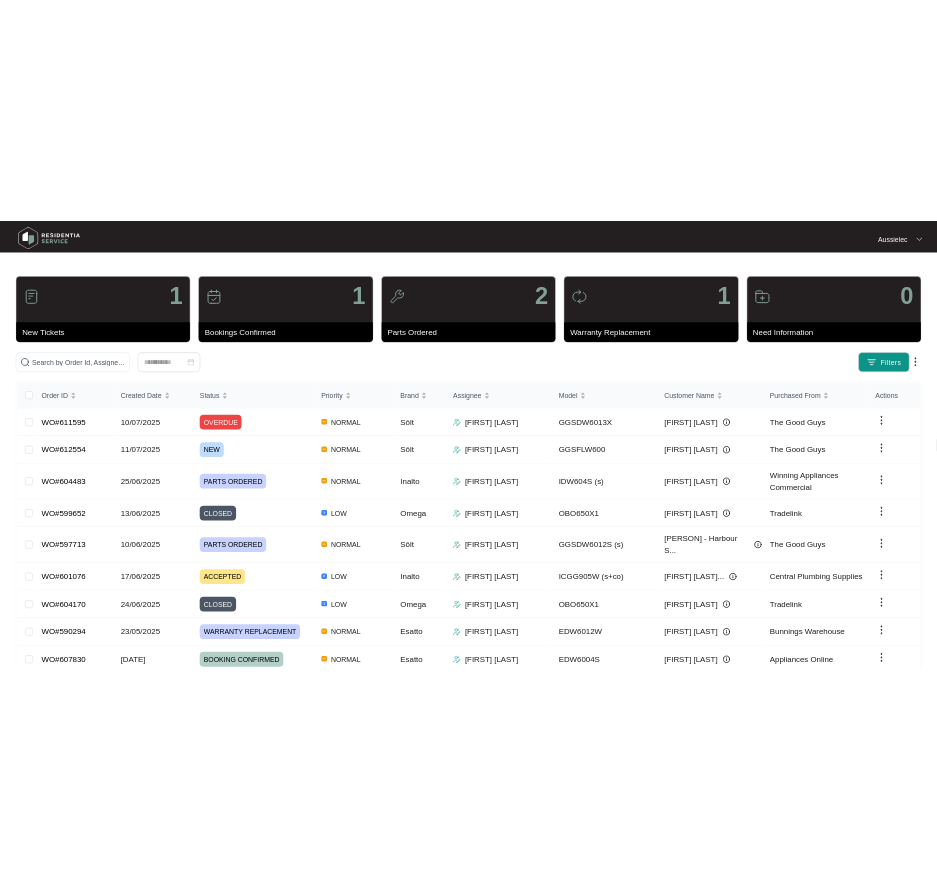 scroll, scrollTop: 0, scrollLeft: 0, axis: both 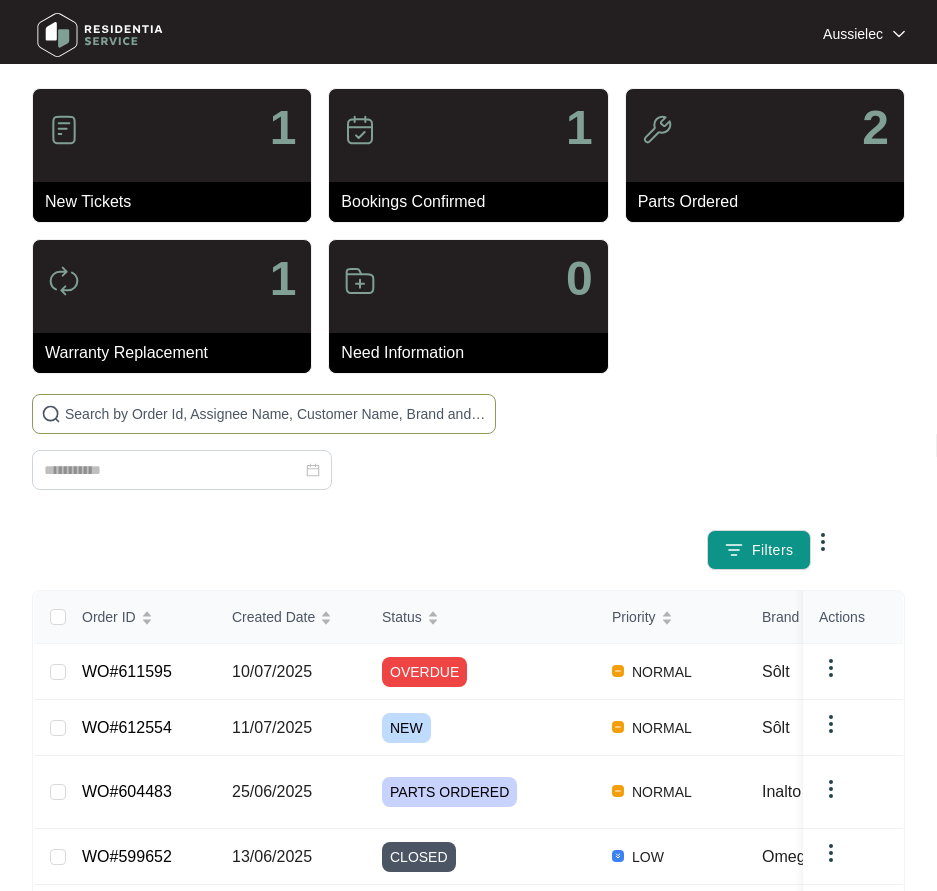 click at bounding box center [264, 414] 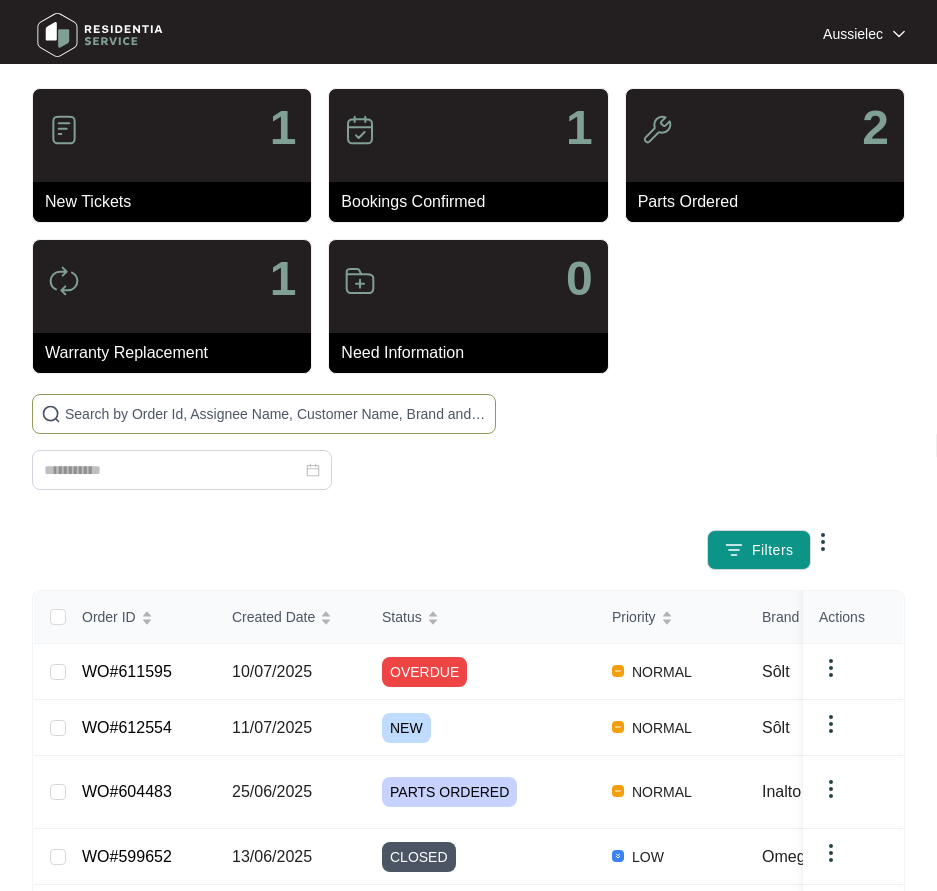 click at bounding box center (276, 414) 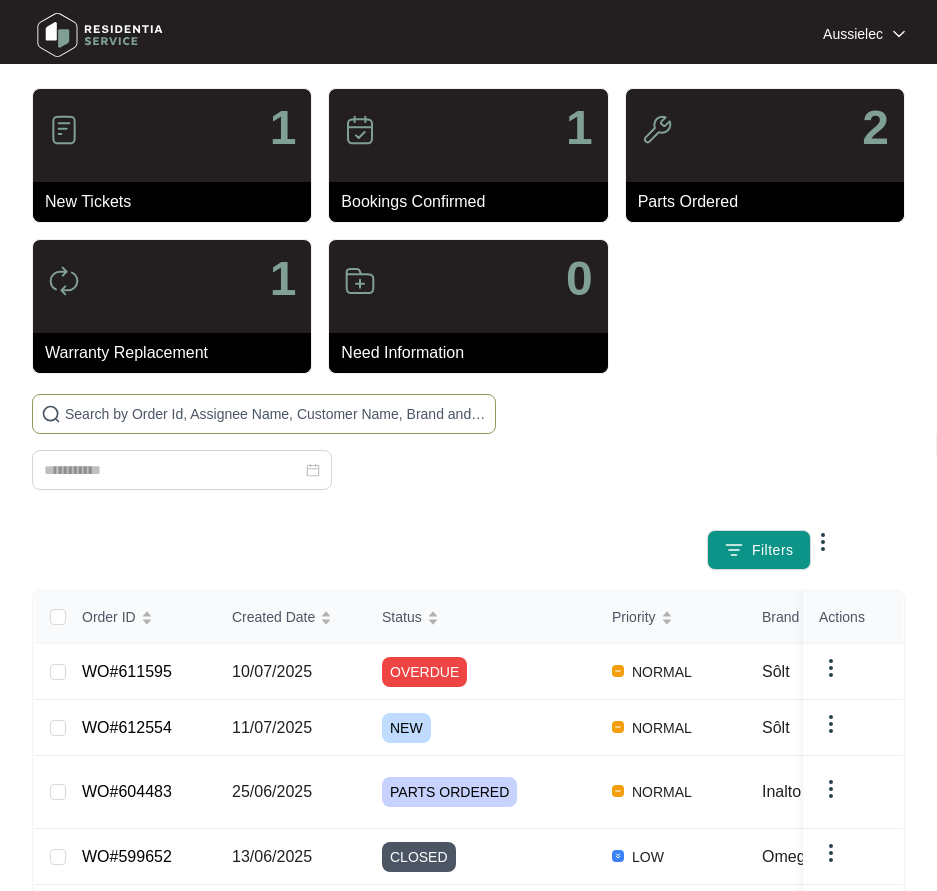 paste on "[NUMBER] [STREET]" 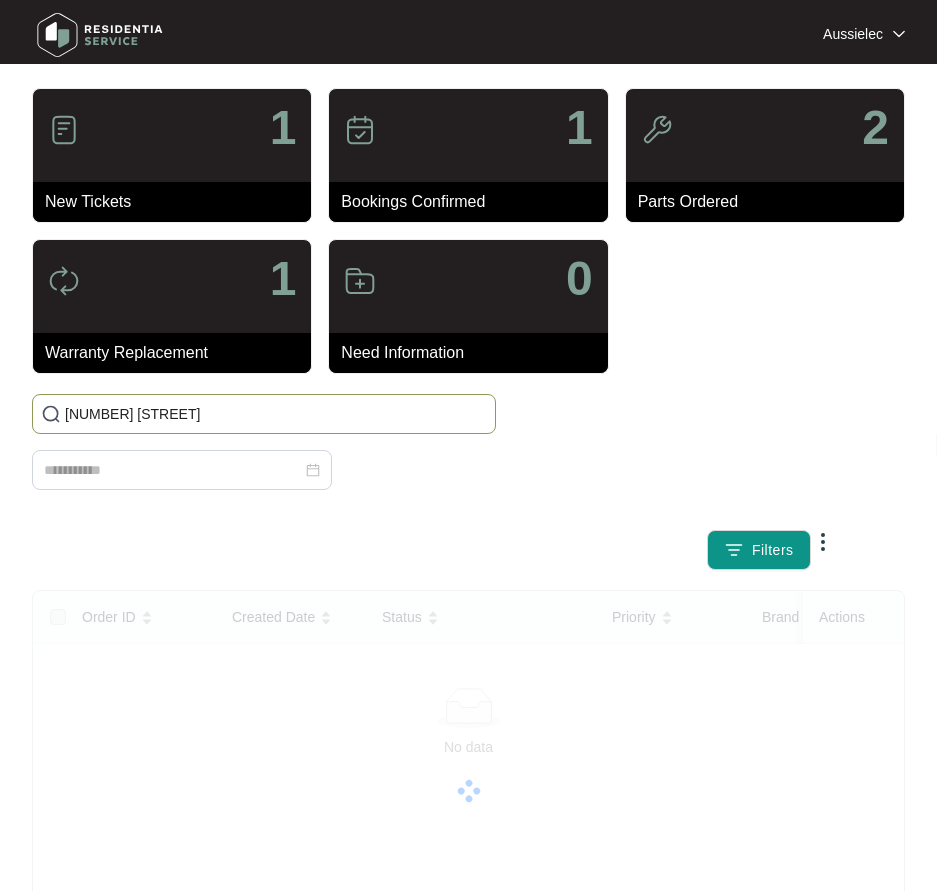 click on "[NUMBER] [STREET]" at bounding box center [264, 414] 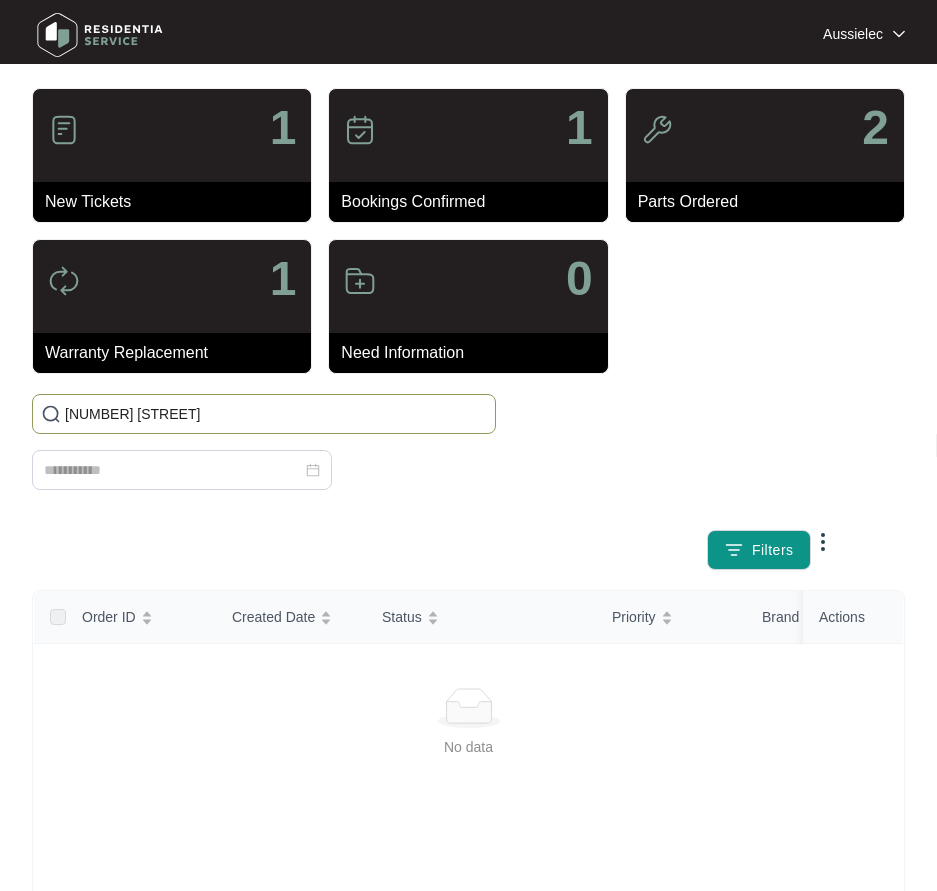 drag, startPoint x: 266, startPoint y: 414, endPoint x: -116, endPoint y: 404, distance: 382.13086 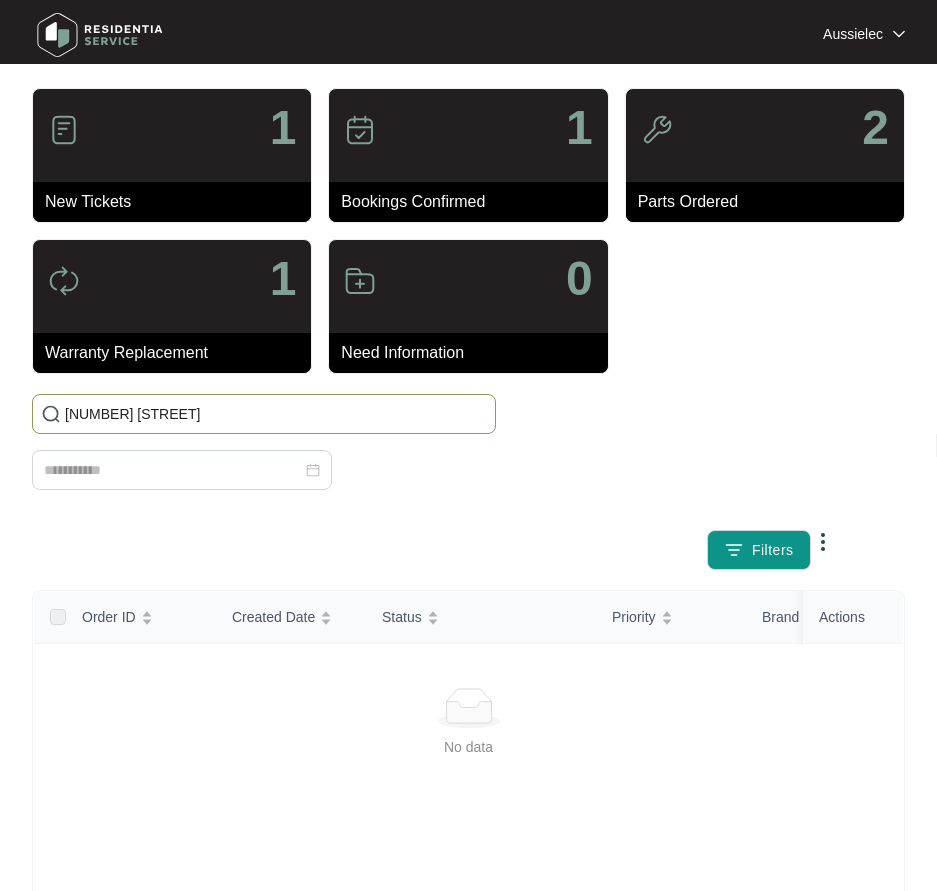 paste on "607868" 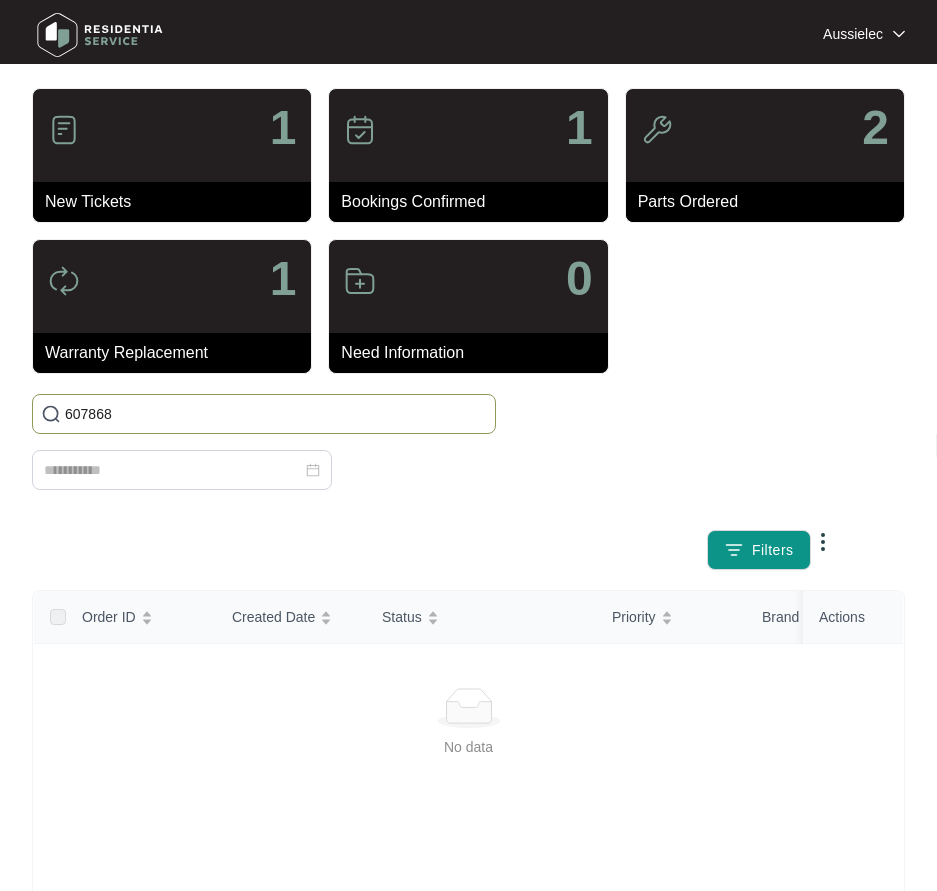 type on "607868" 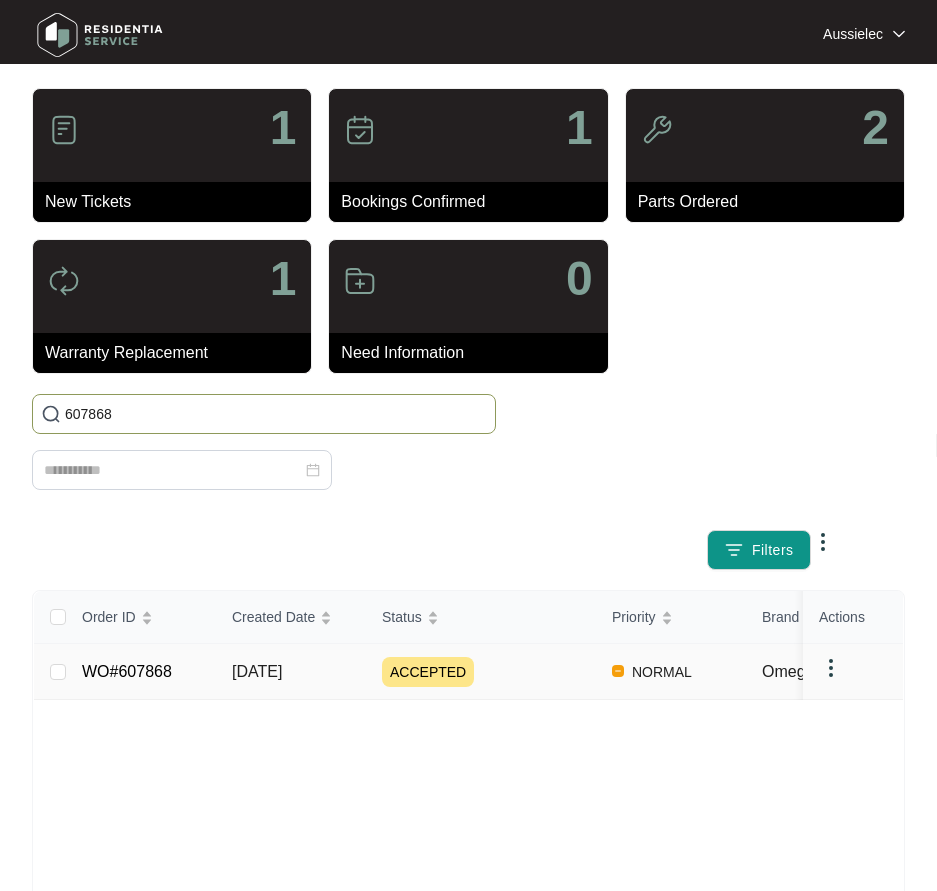 click on "[DATE]" at bounding box center (257, 671) 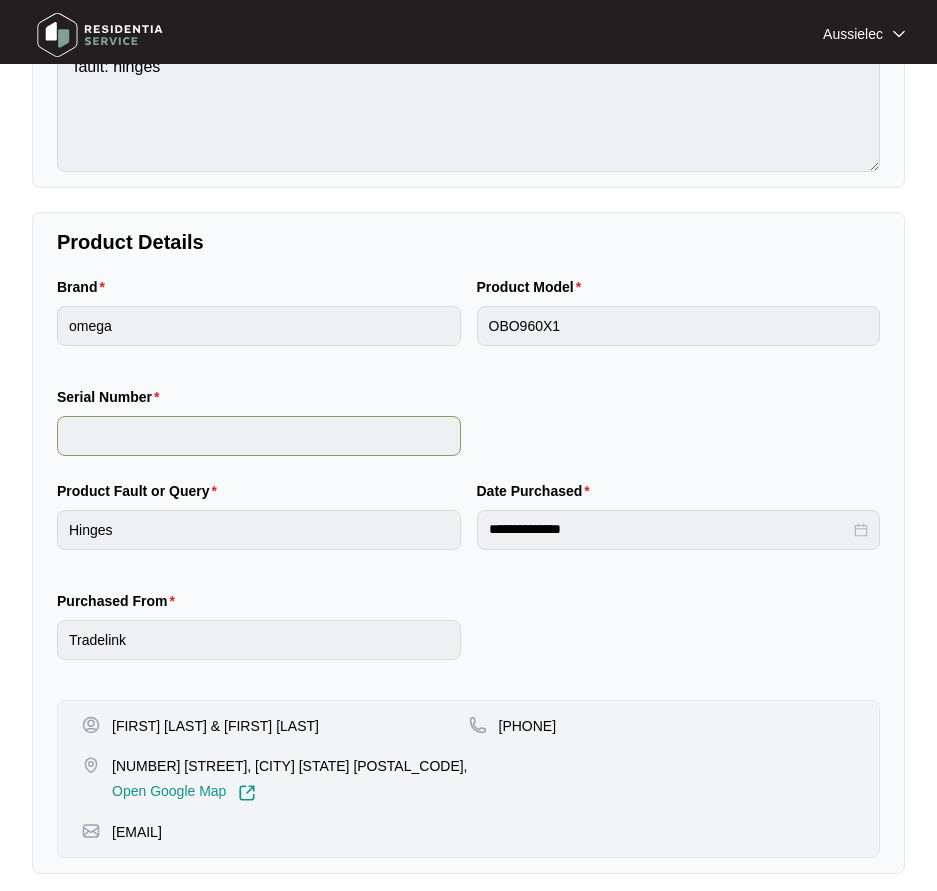 scroll, scrollTop: 0, scrollLeft: 0, axis: both 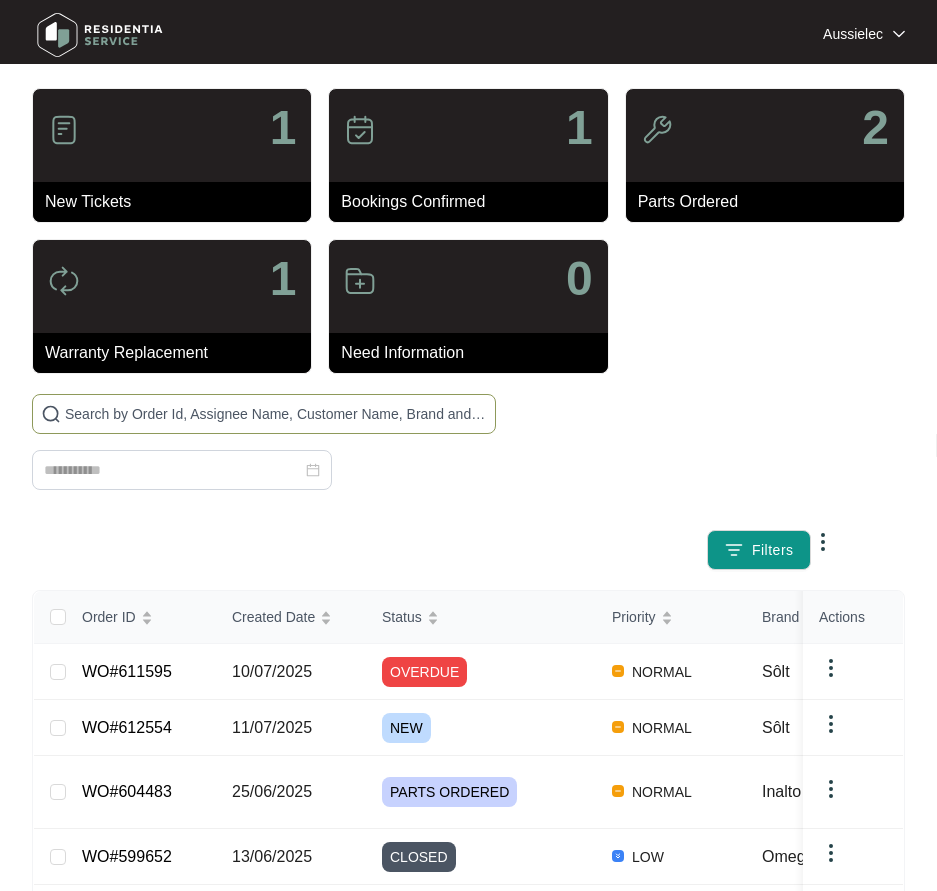 click at bounding box center (276, 414) 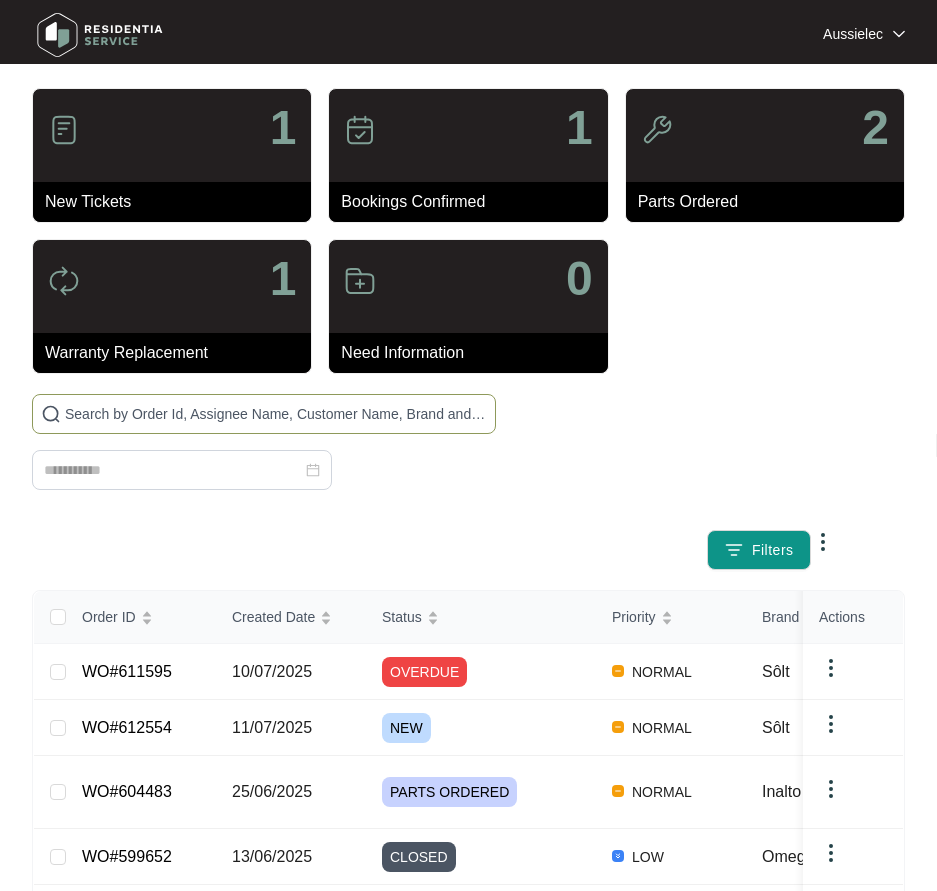 paste on "607873" 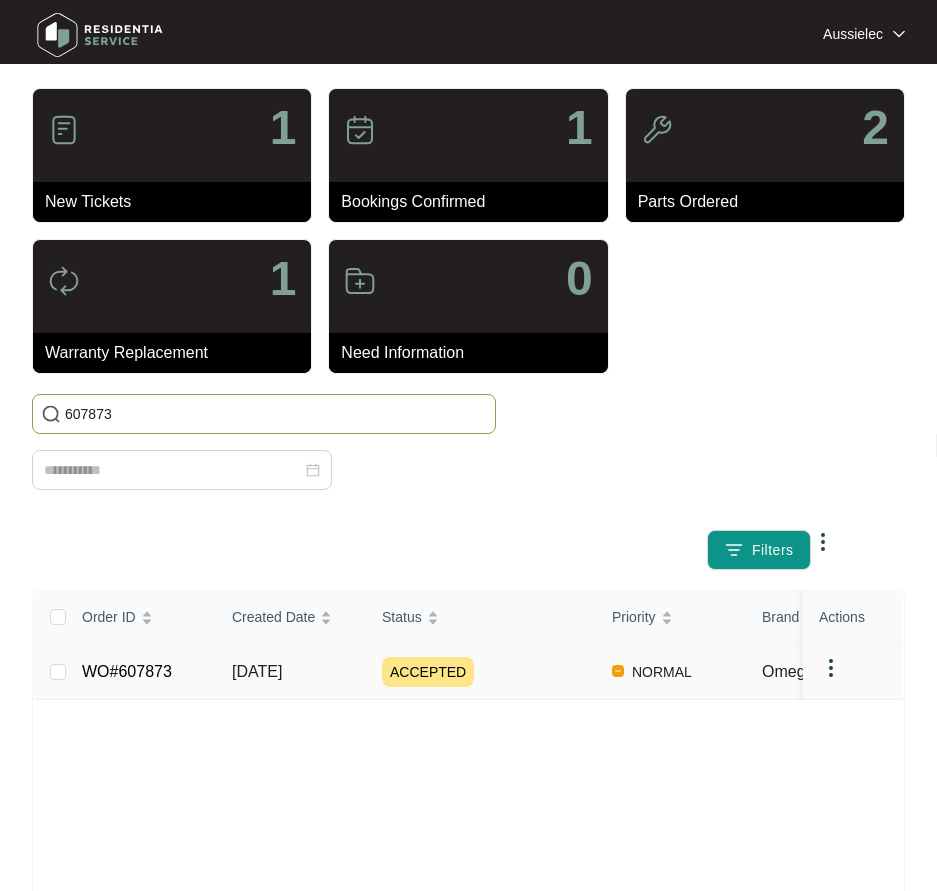 type on "607873" 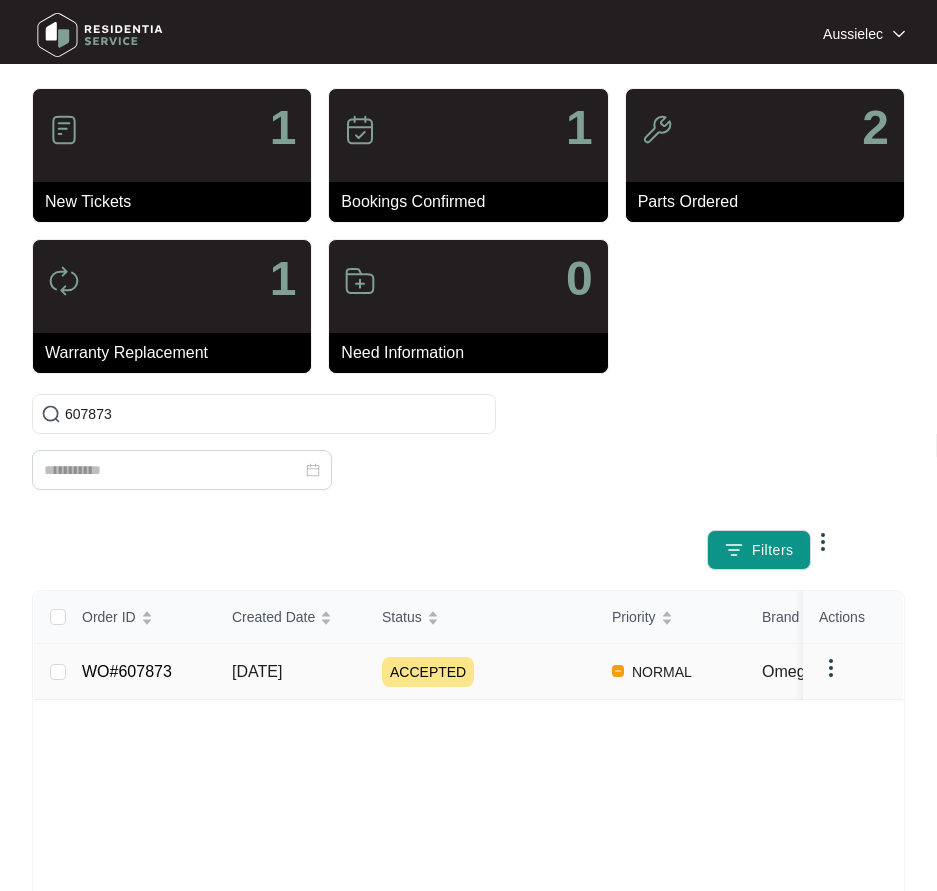 click on "[DATE]" at bounding box center [257, 671] 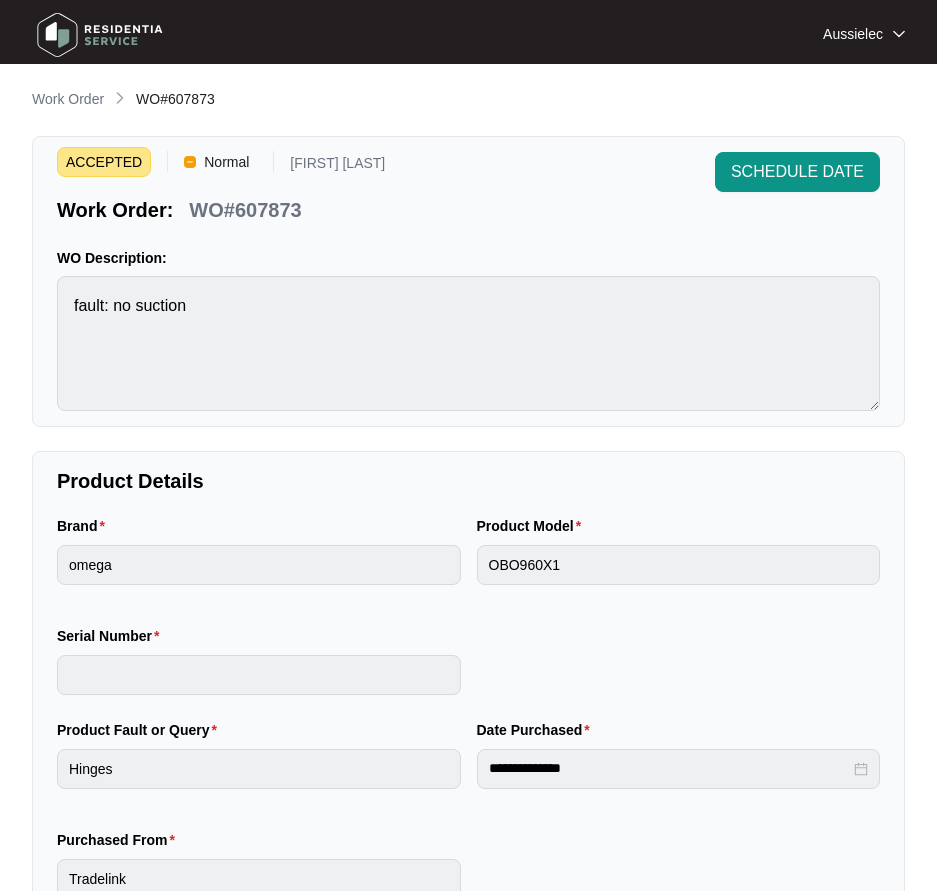 click at bounding box center (468, 445) 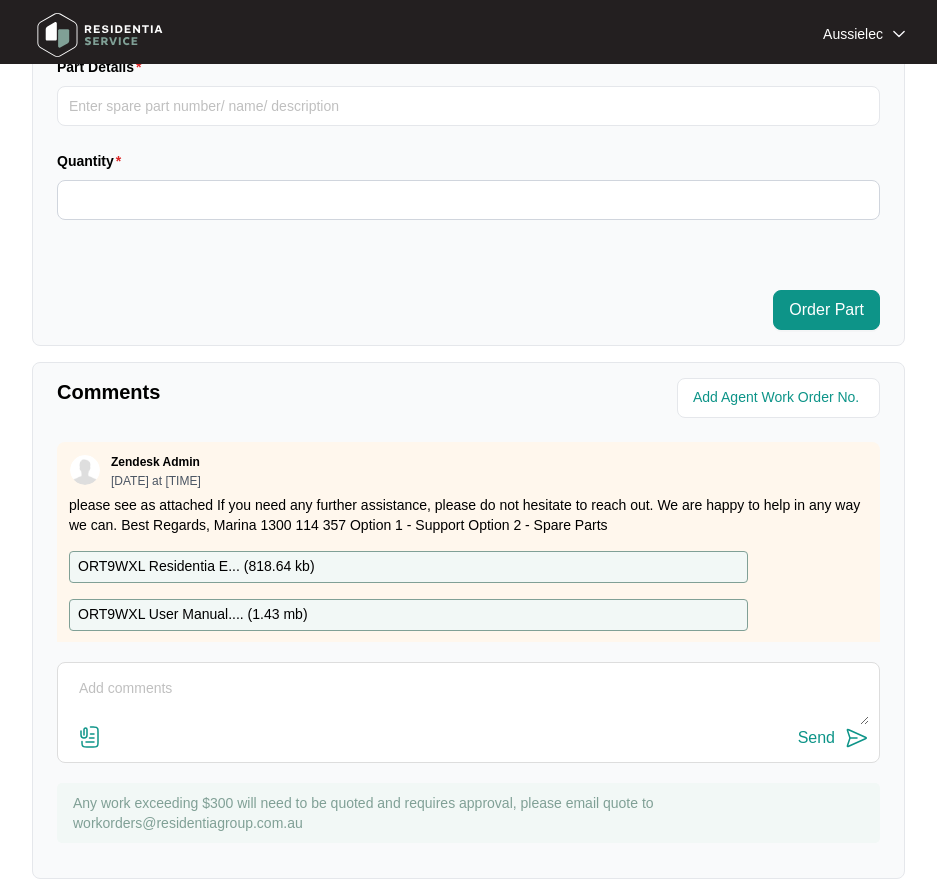 scroll, scrollTop: 1184, scrollLeft: 0, axis: vertical 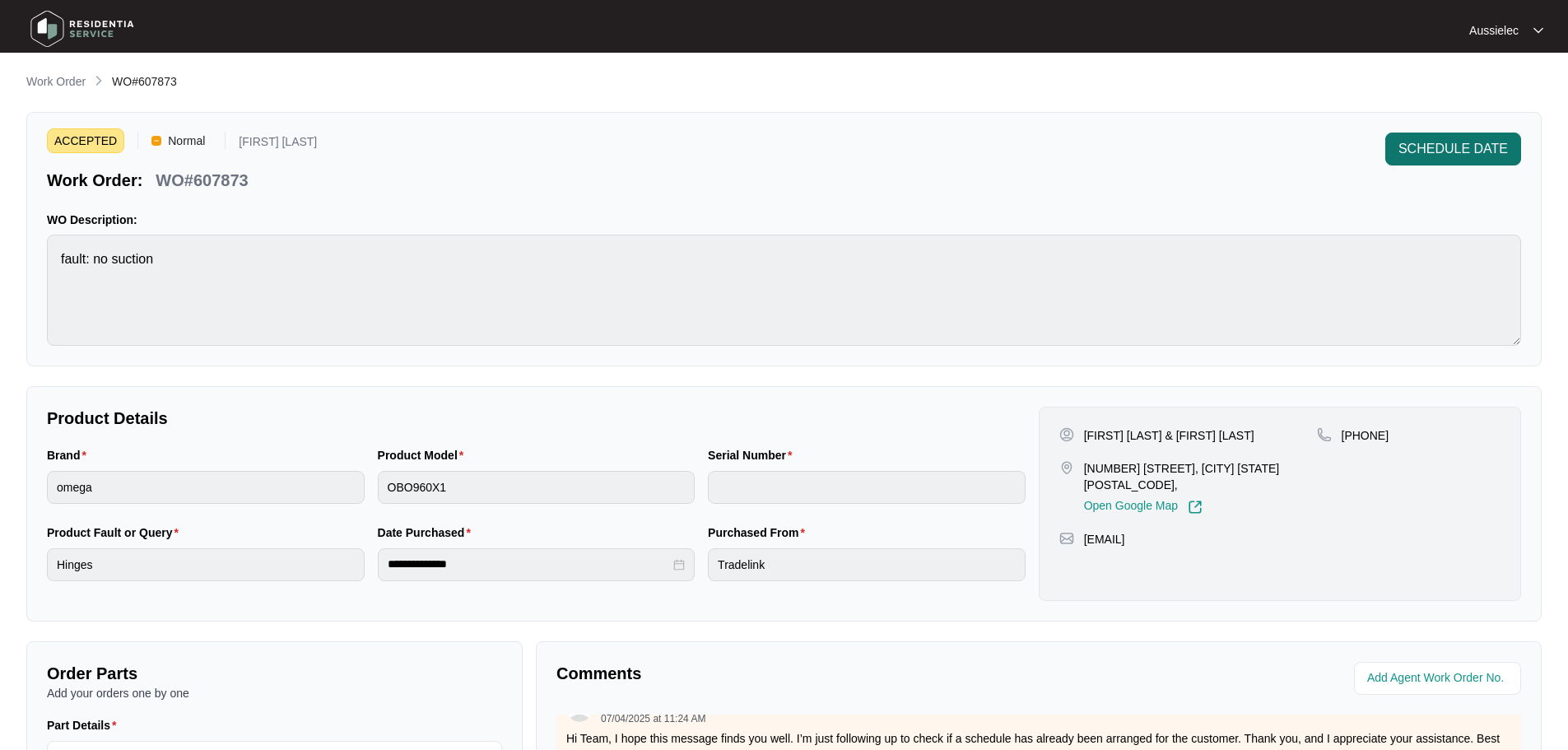click on "SCHEDULE DATE" at bounding box center [1453, 149] 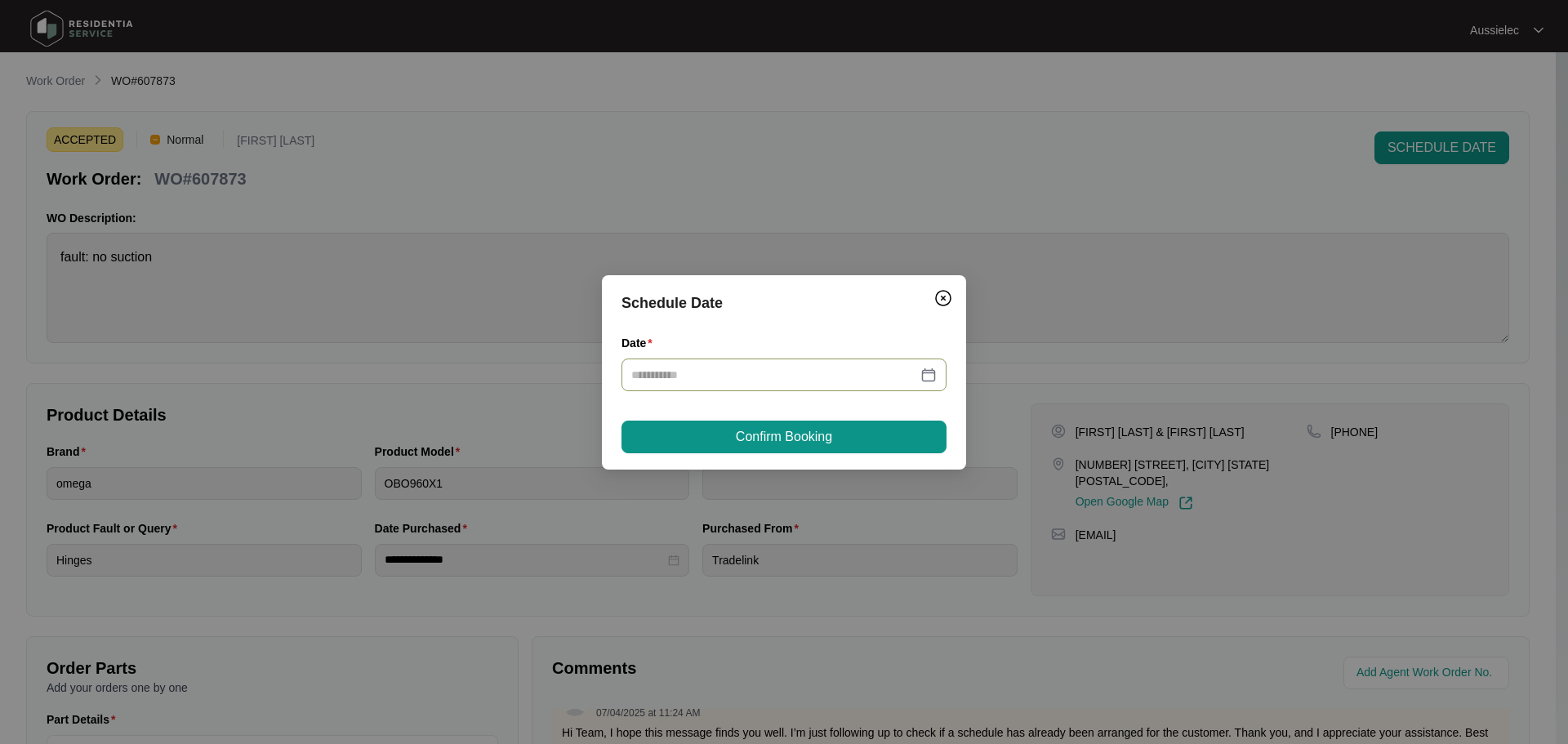 click at bounding box center [784, 375] 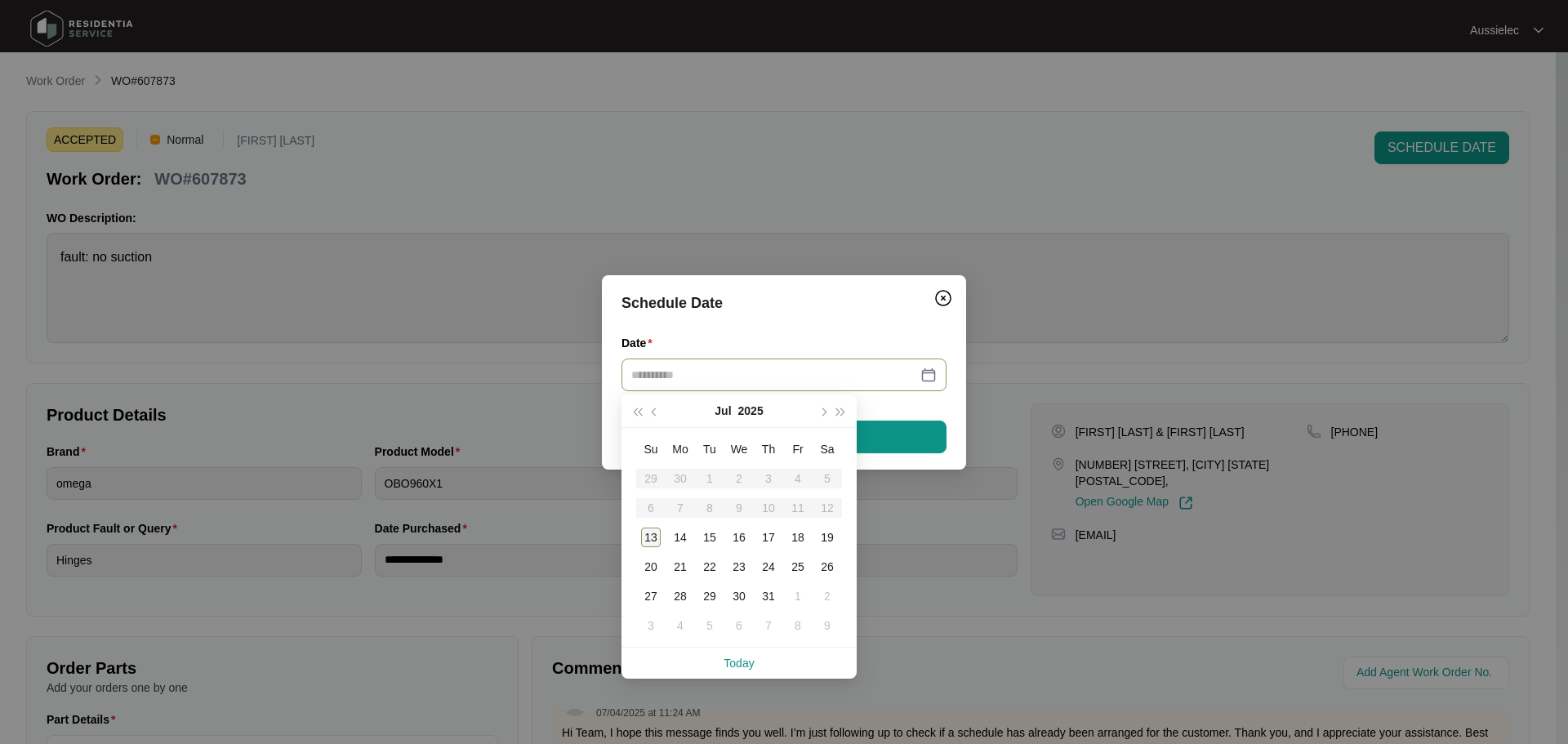 type on "**********" 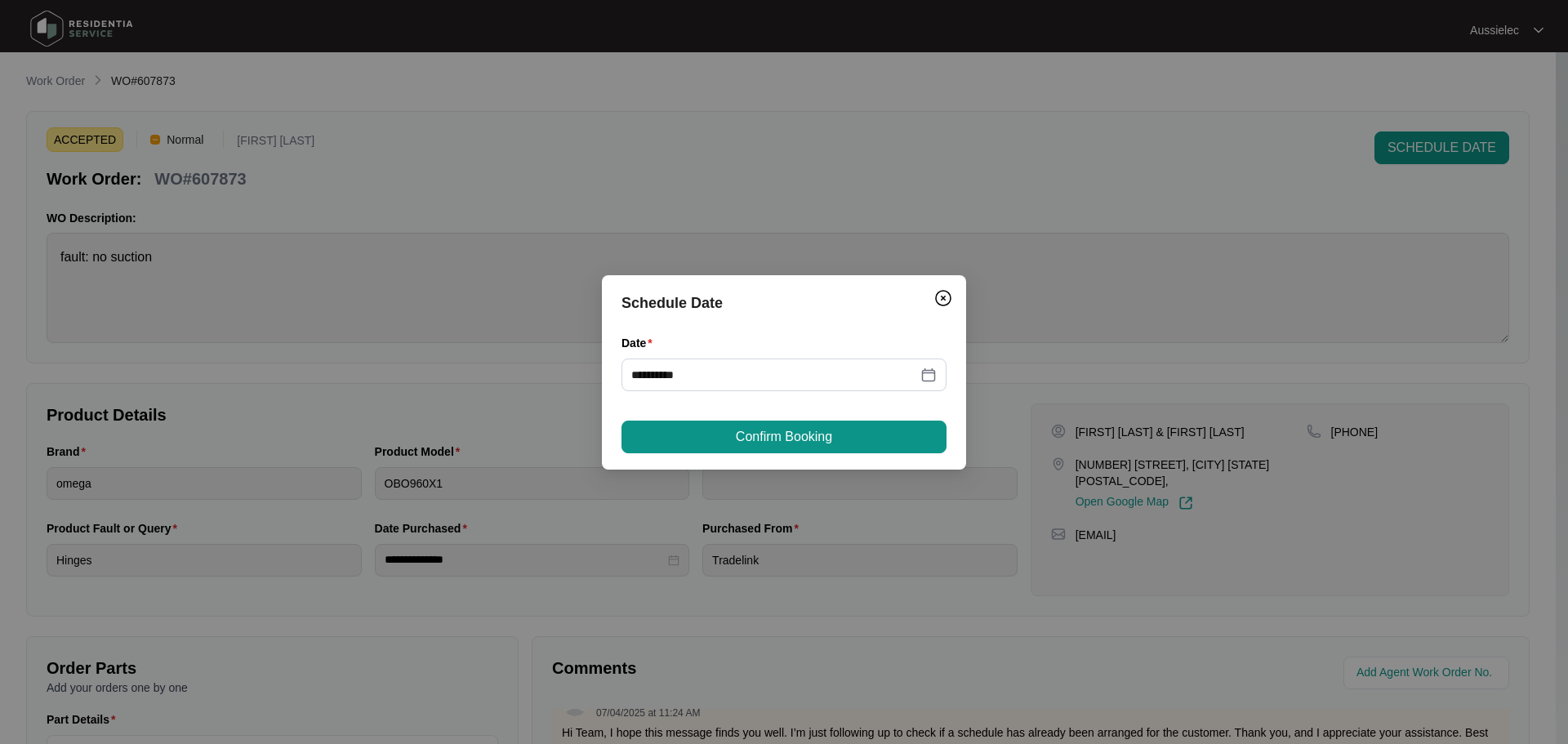 click on "Confirm Booking" at bounding box center [784, 437] 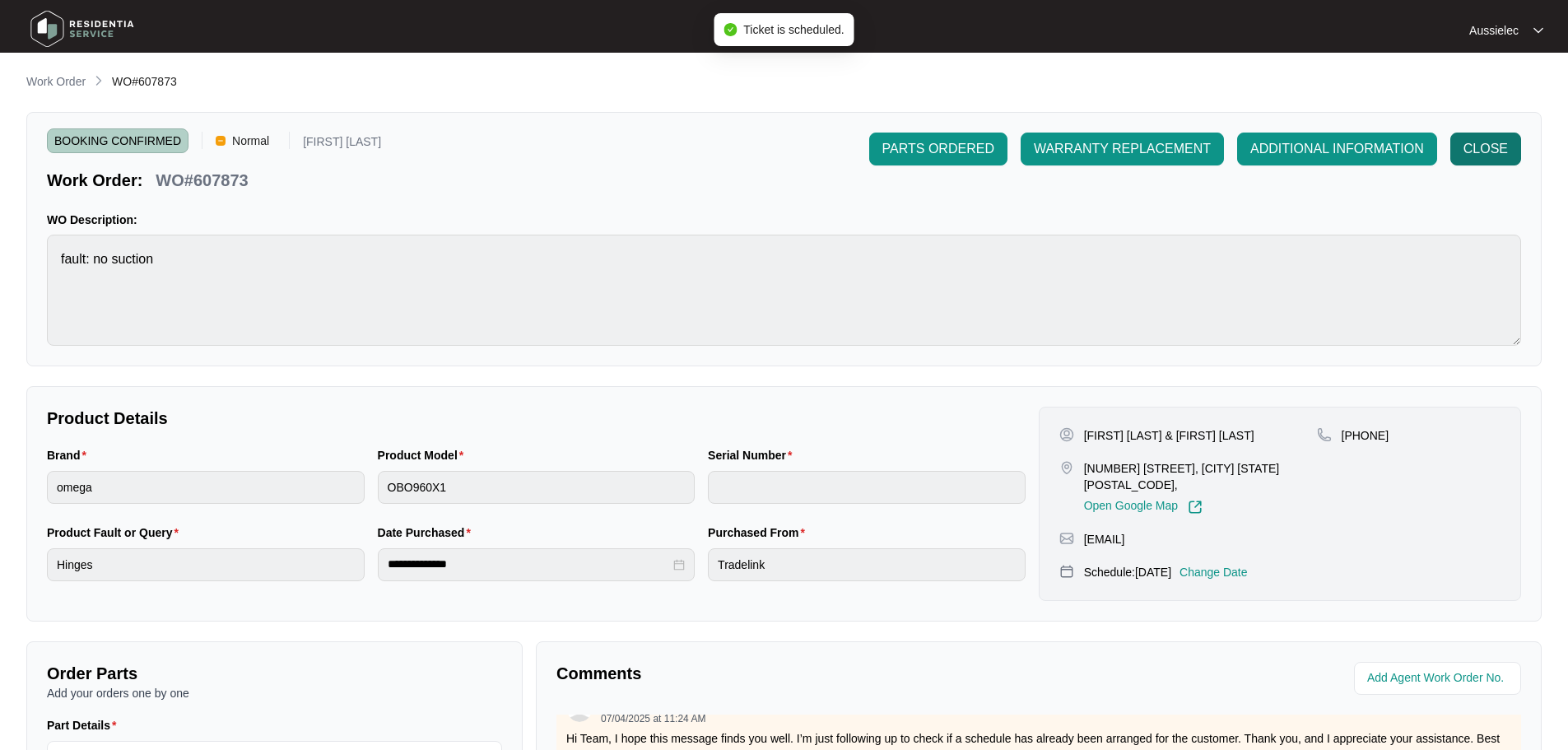 click on "CLOSE" at bounding box center (1486, 149) 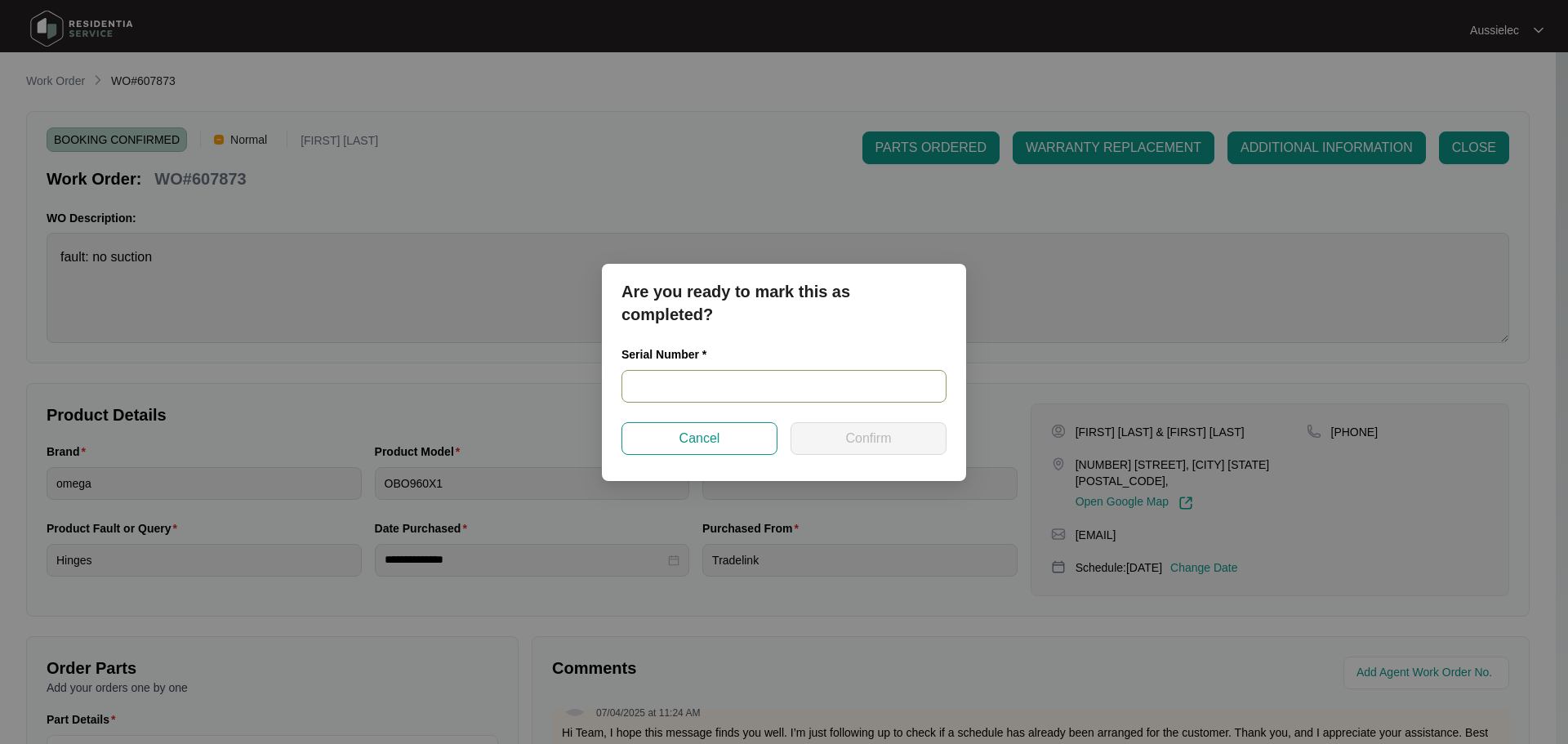 click at bounding box center (784, 386) 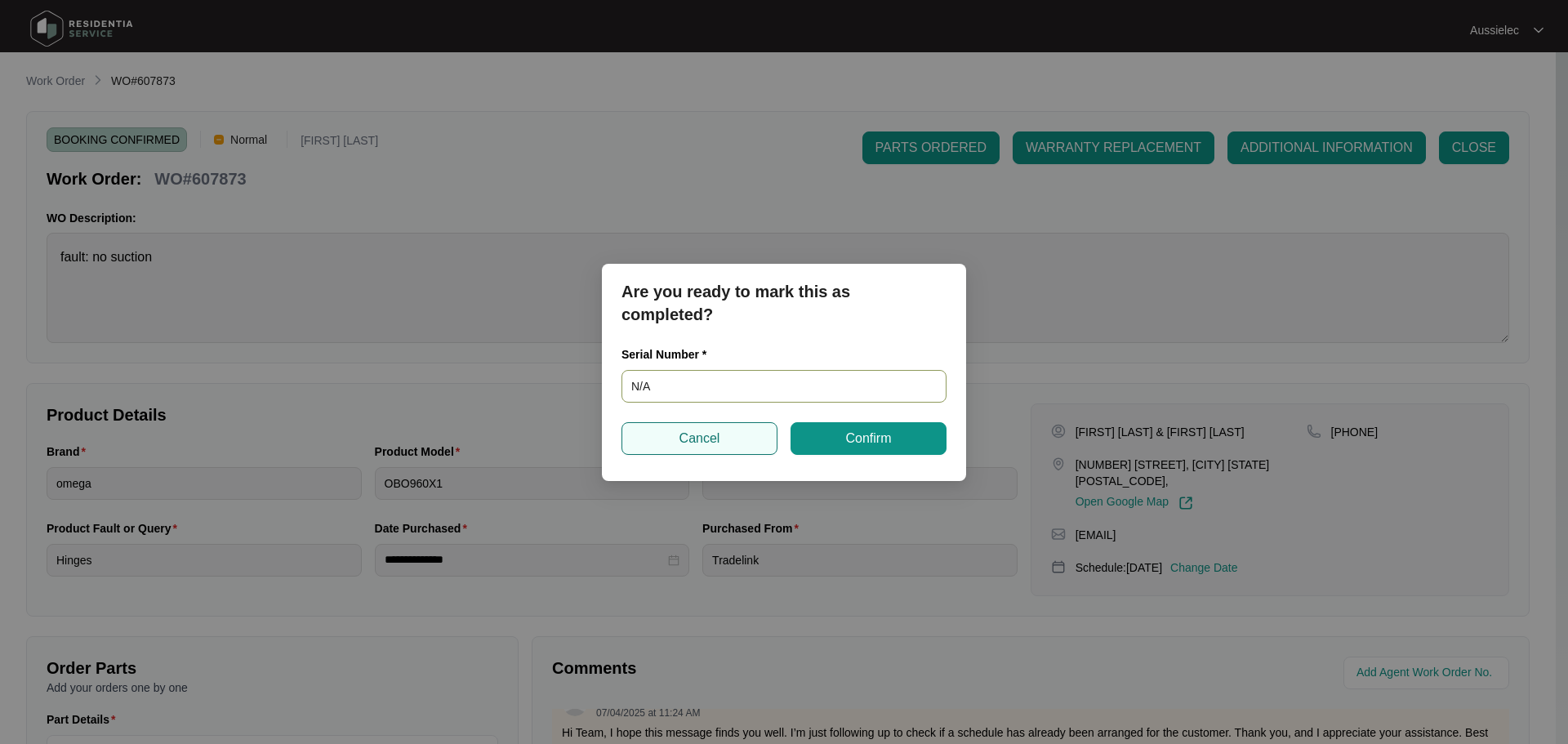 type on "N/A" 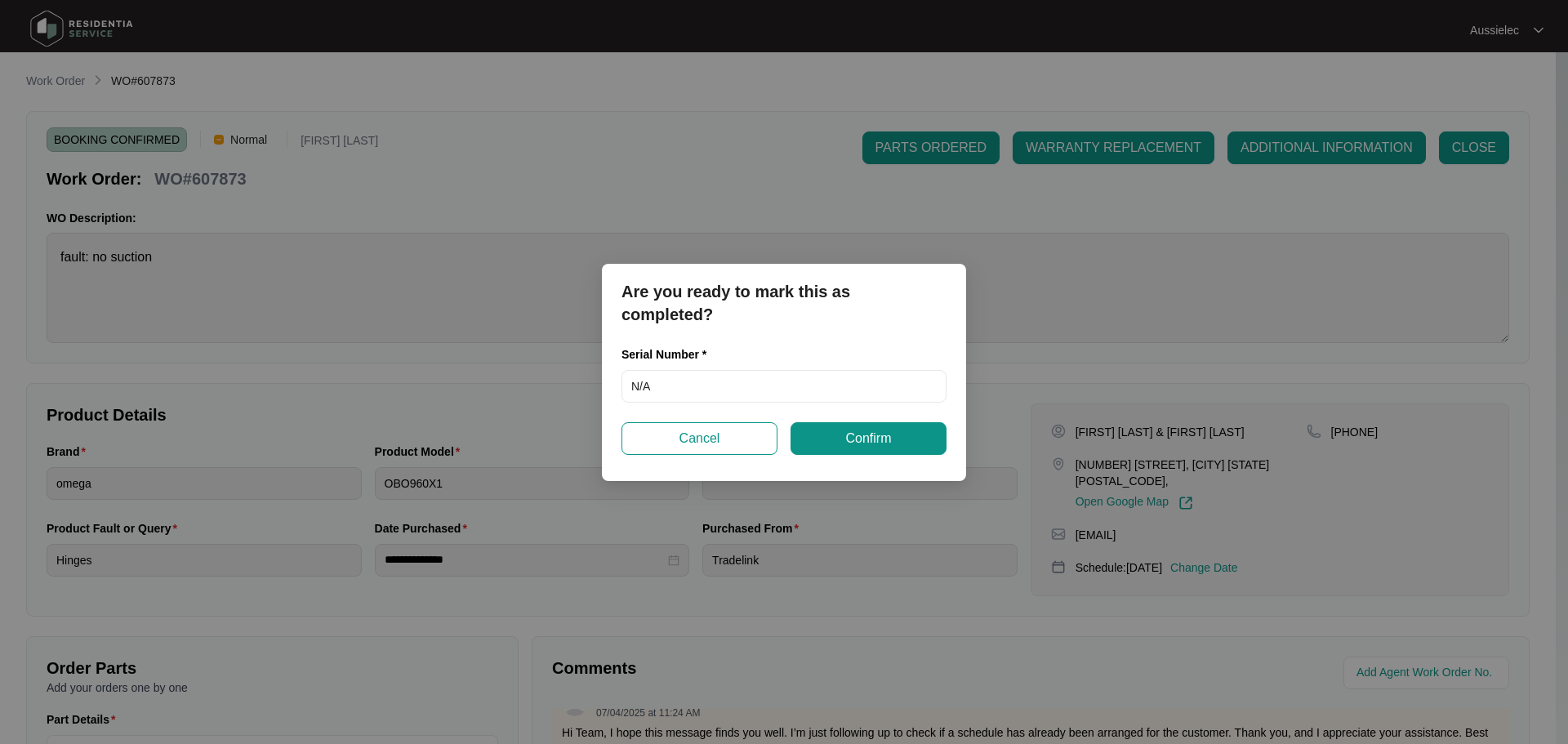 click on "Cancel" at bounding box center (699, 439) 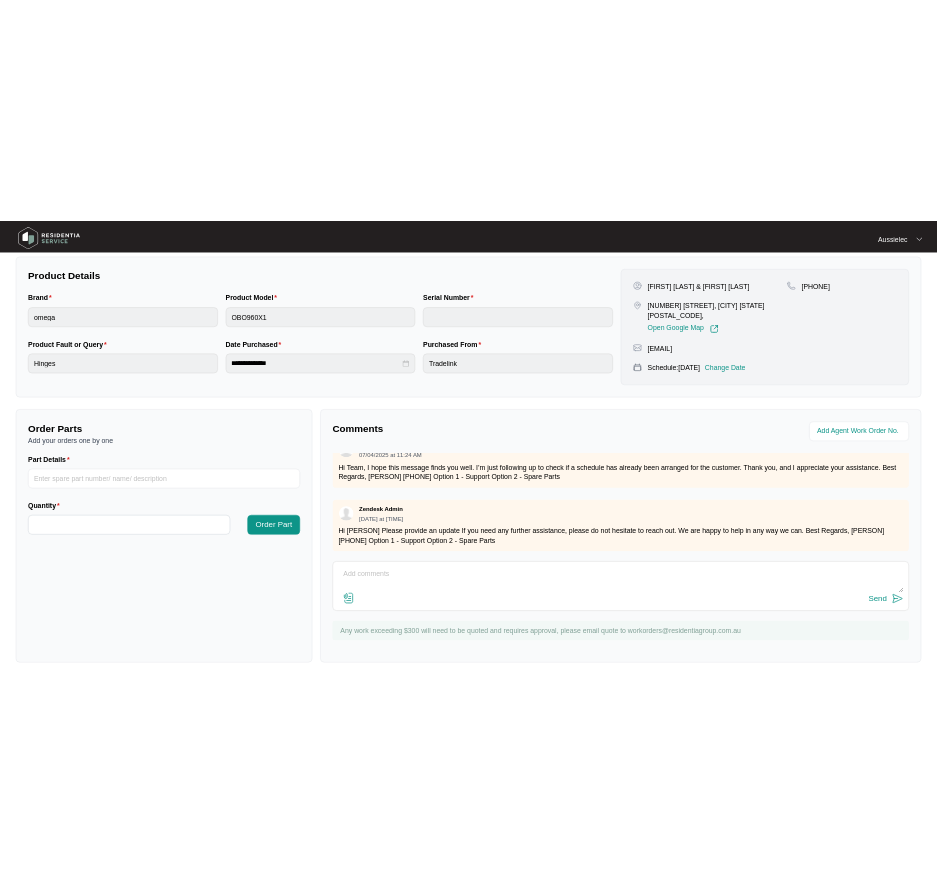 scroll, scrollTop: 416, scrollLeft: 0, axis: vertical 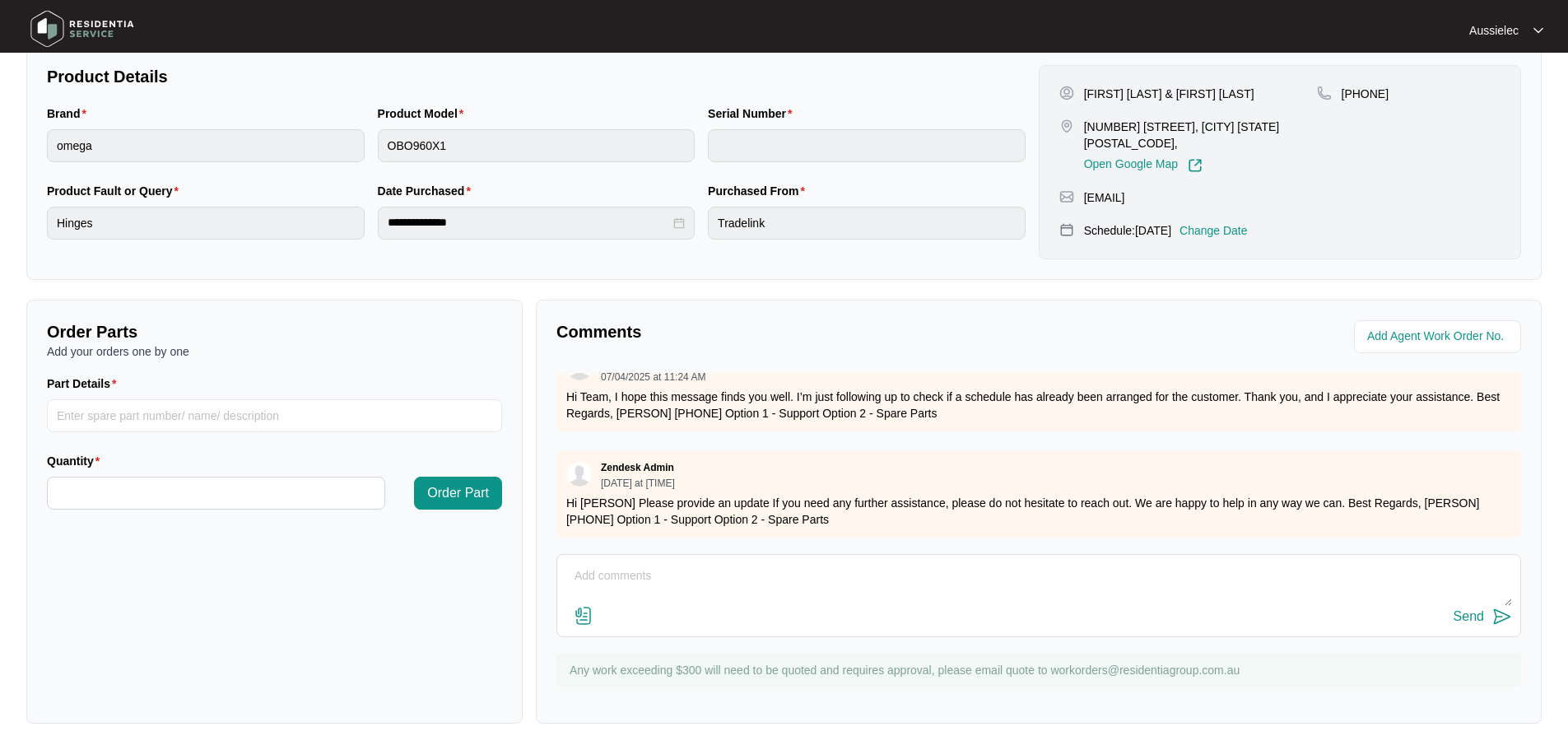 click at bounding box center (1039, 585) 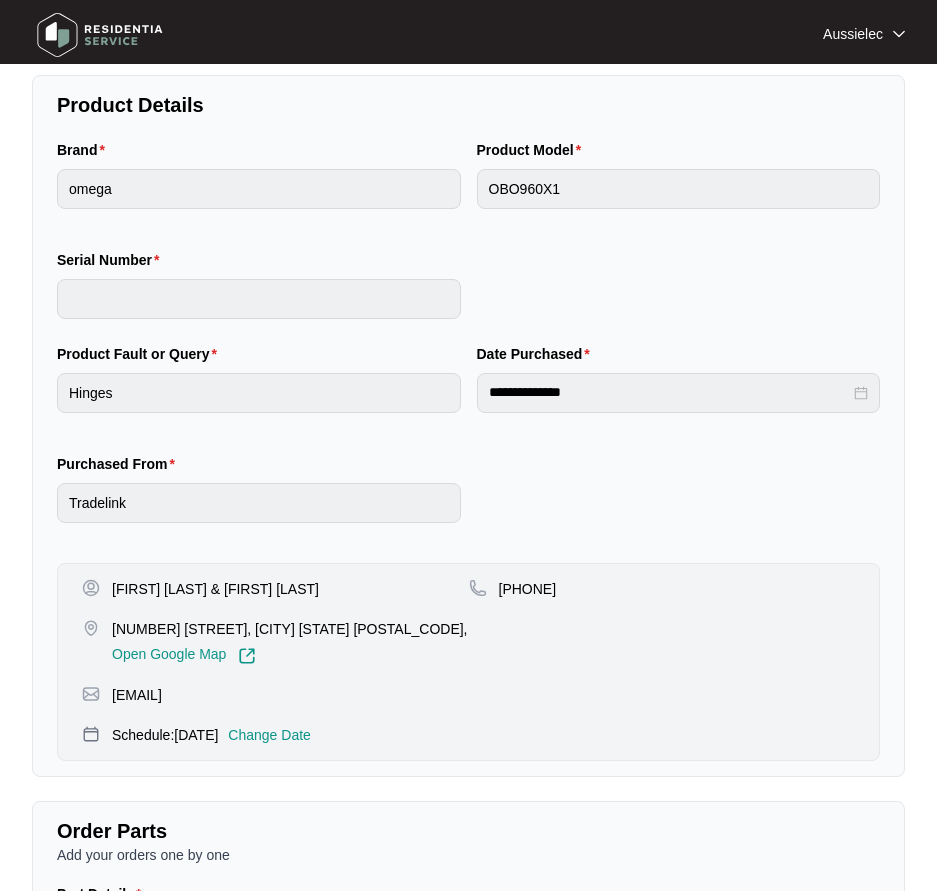 scroll, scrollTop: 300, scrollLeft: 0, axis: vertical 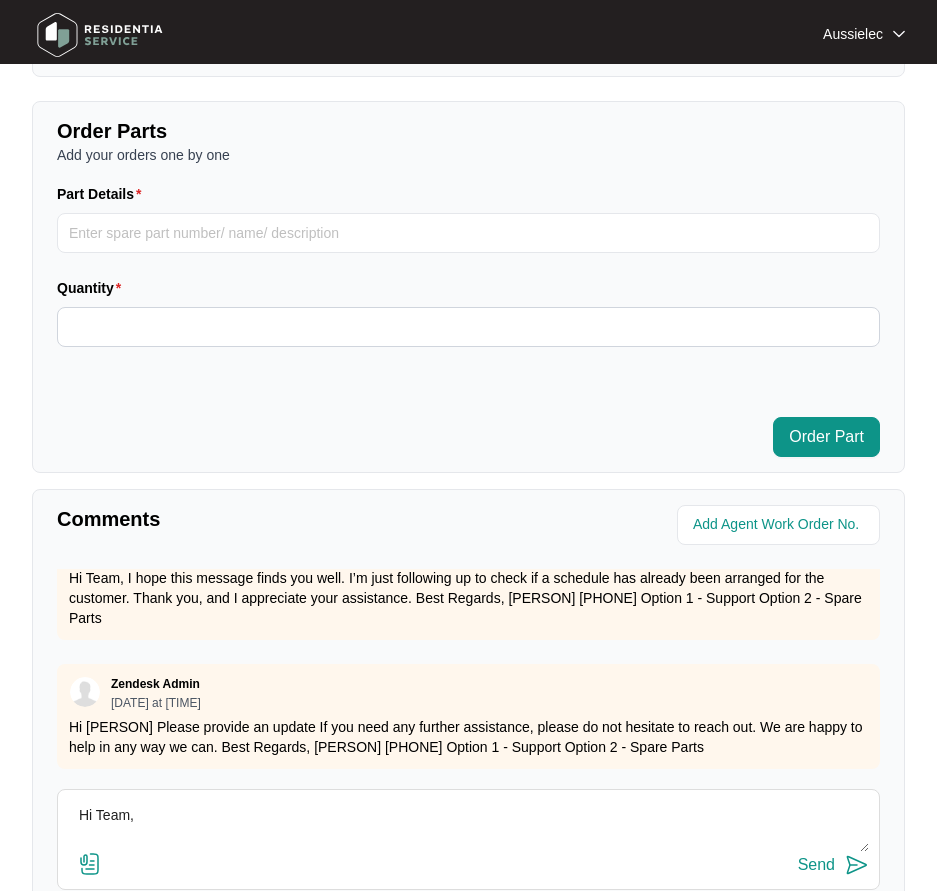 click on "Hi Team," at bounding box center [468, 826] 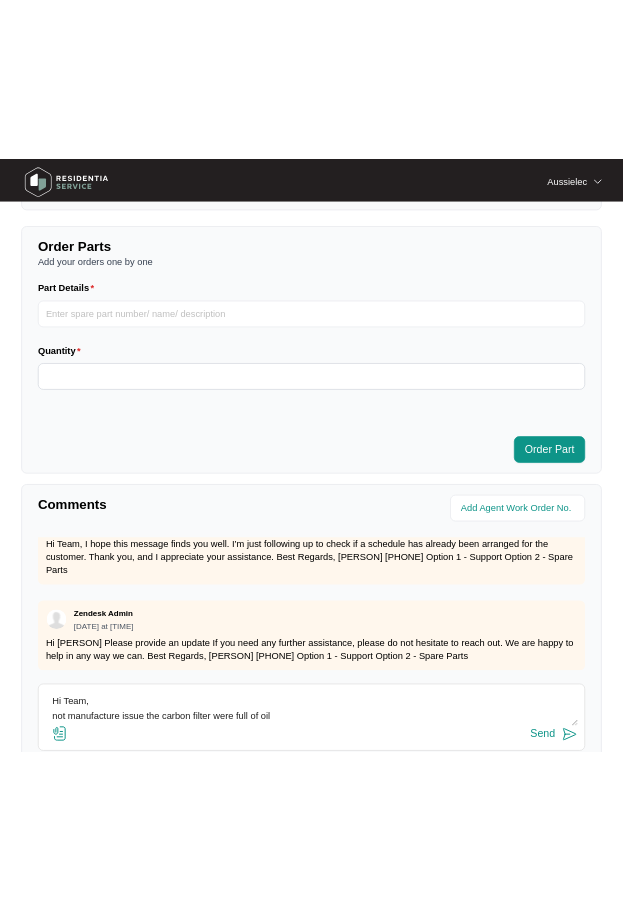 scroll, scrollTop: 15, scrollLeft: 0, axis: vertical 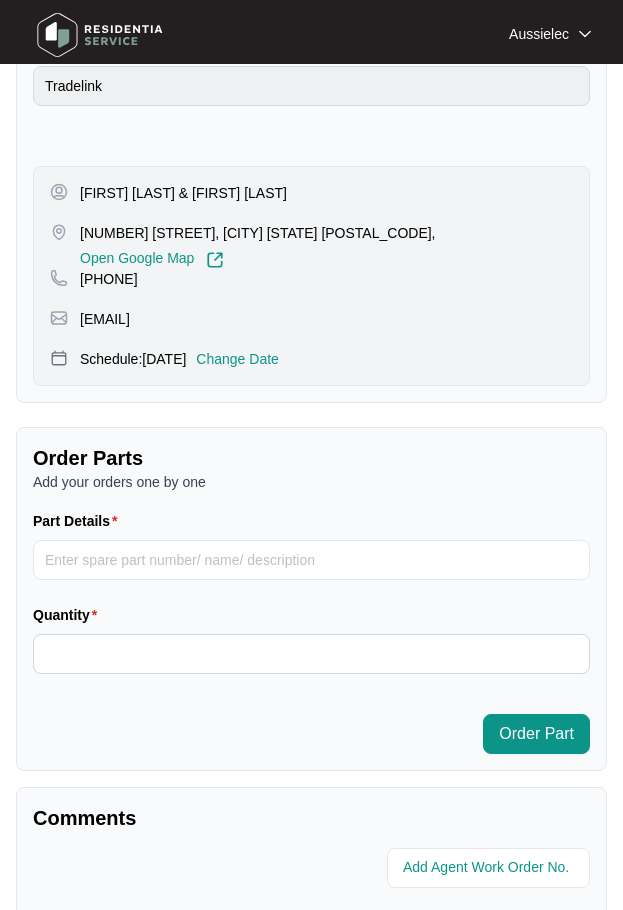 click on "**********" at bounding box center [311, 161] 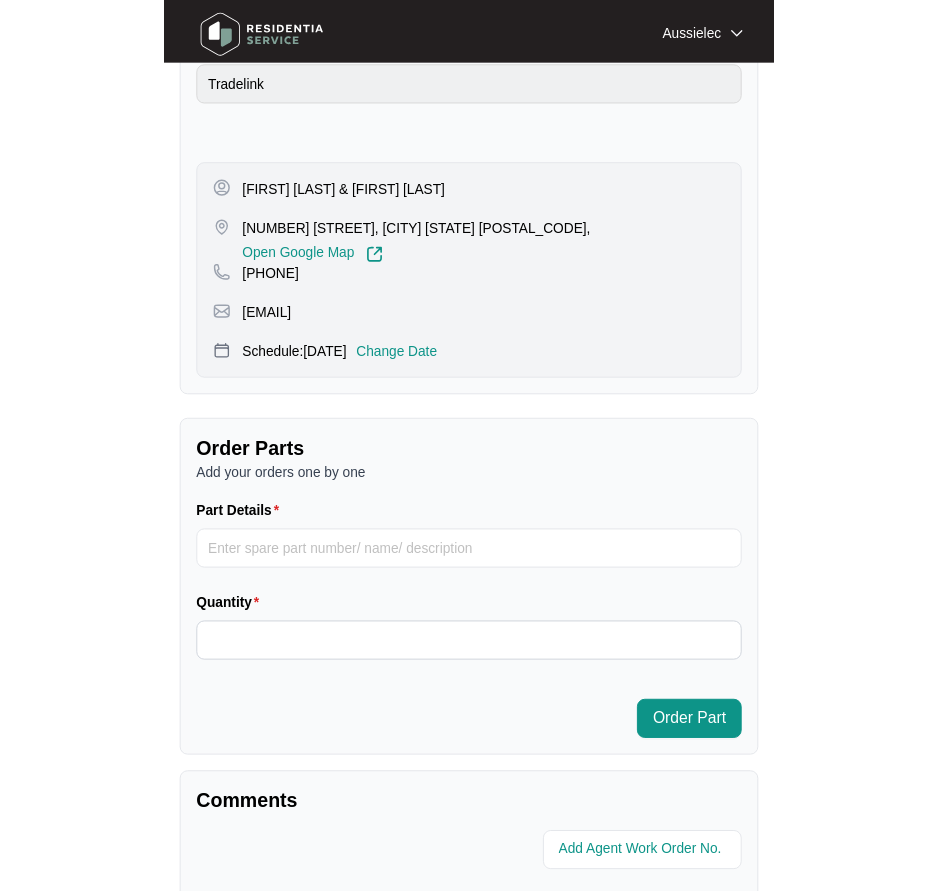 scroll, scrollTop: 310, scrollLeft: 0, axis: vertical 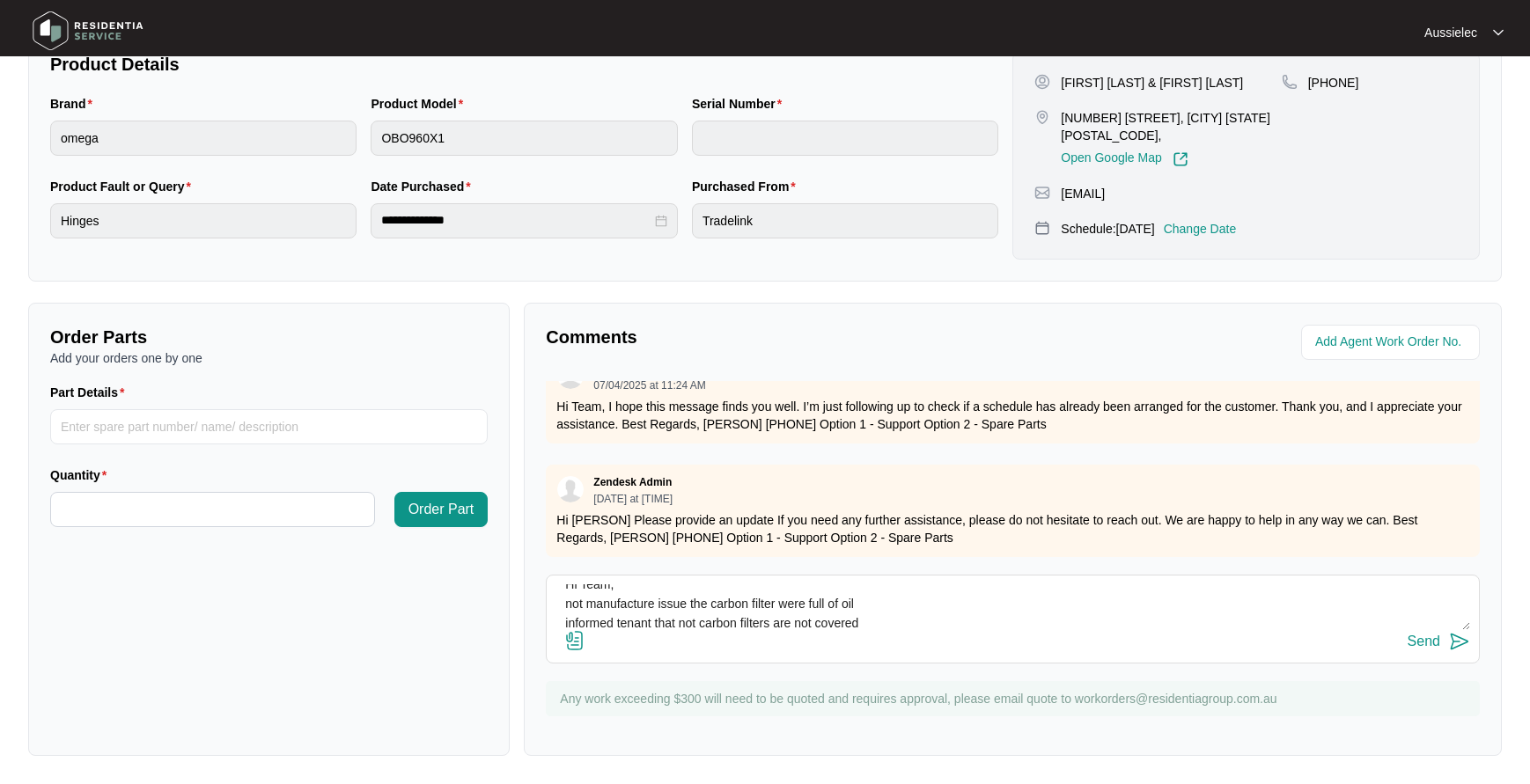 click on "Hi Team,
not manufacture issue the carbon filter were full of oil
informed tenant that not carbon filters are not covered" at bounding box center (1012, 607) 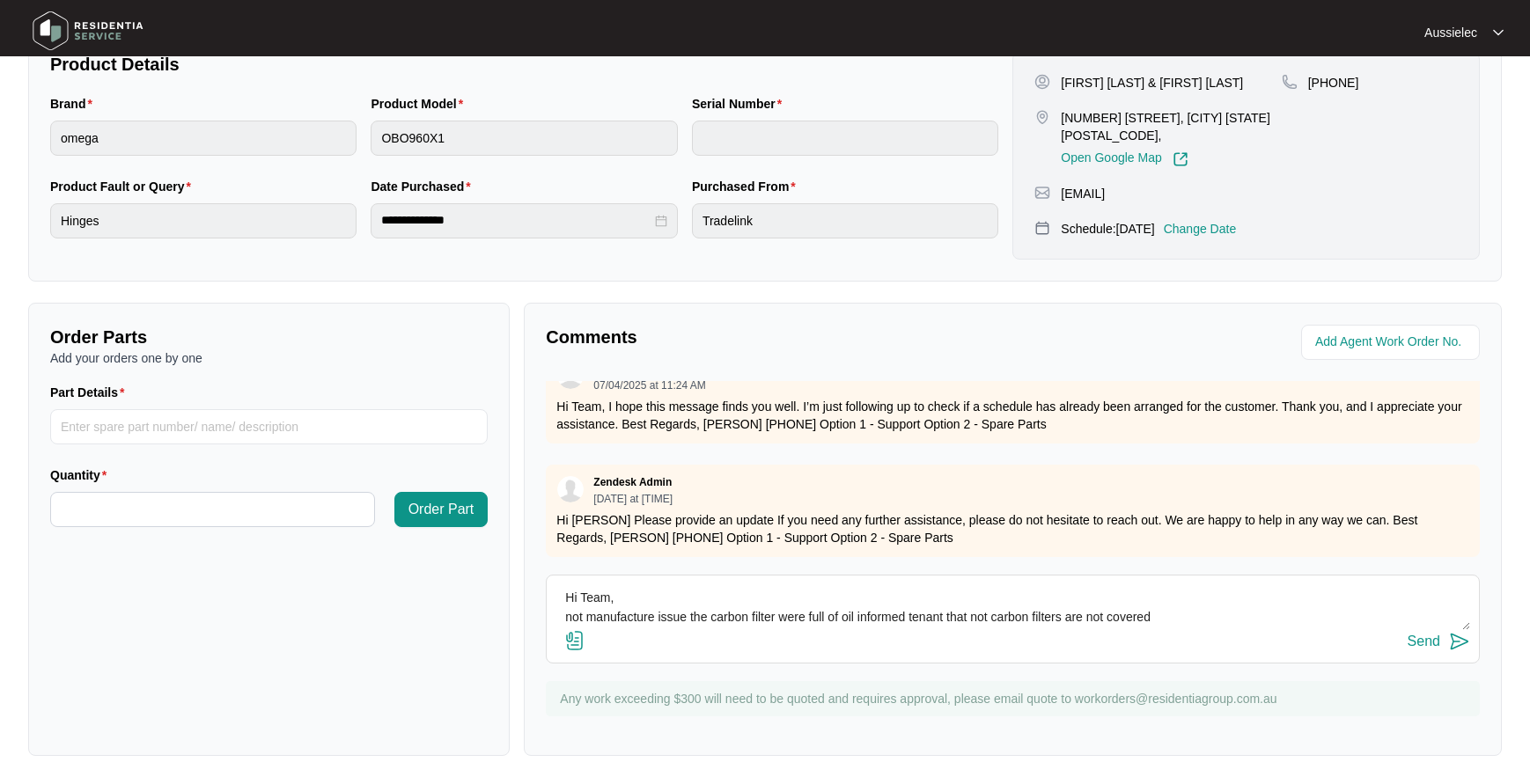 scroll, scrollTop: 0, scrollLeft: 0, axis: both 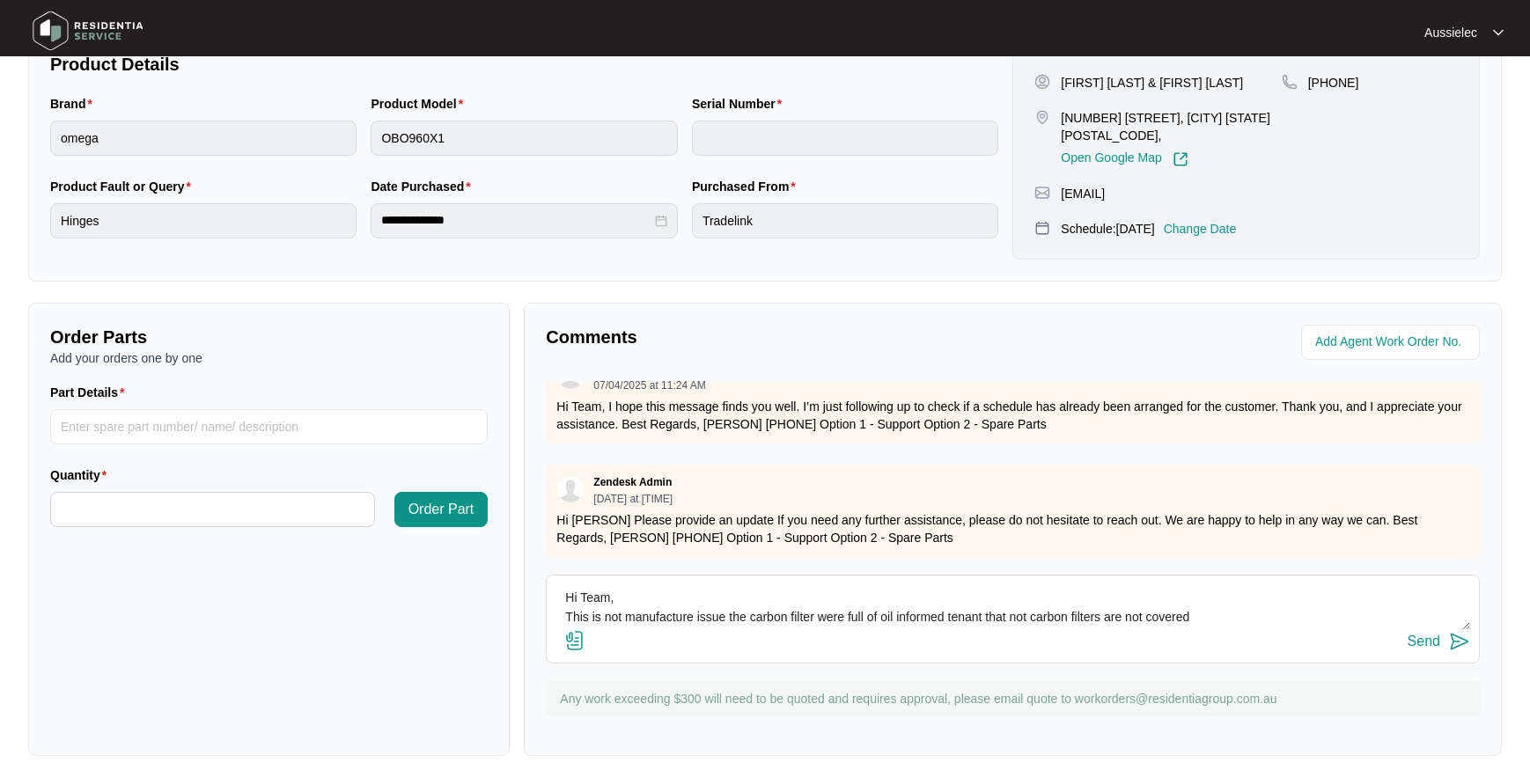 click on "Hi Team,
This is not manufacture issue the carbon filter were full of oil informed tenant that not carbon filters are not covered" at bounding box center [1012, 607] 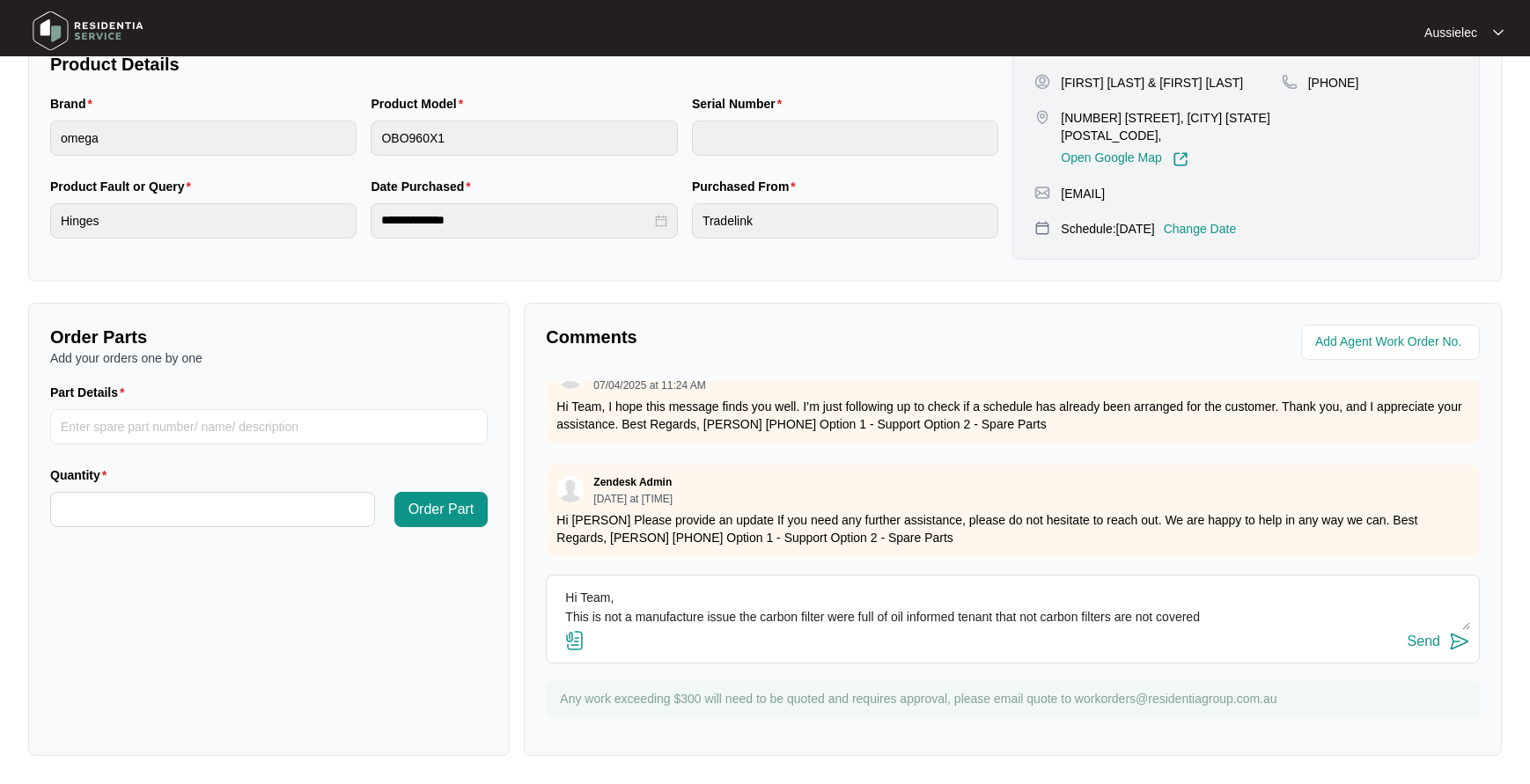 click on "Hi Team,
This is not a manufacture issue the carbon filter were full of oil informed tenant that not carbon filters are not covered" at bounding box center (1012, 607) 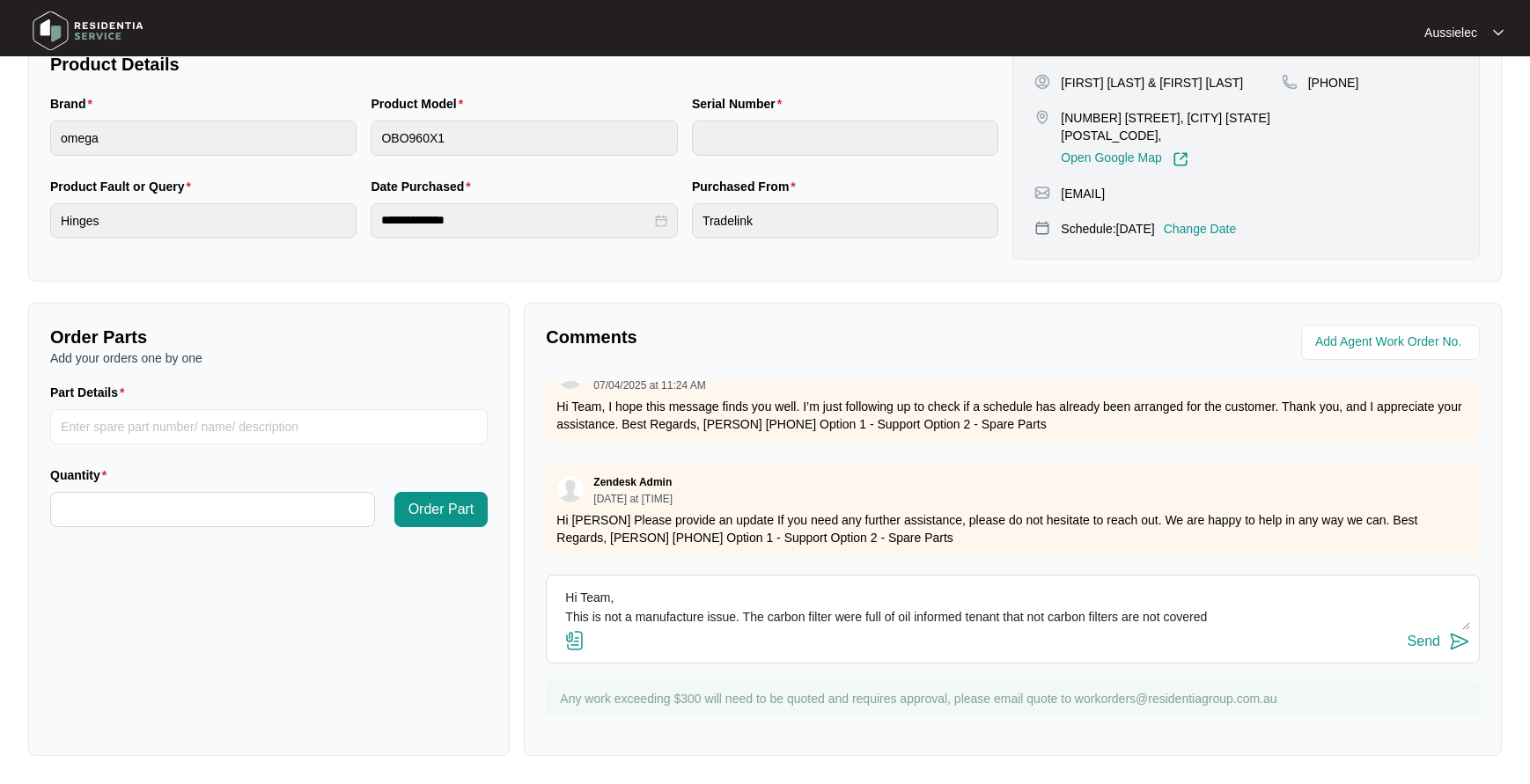 click on "Hi Team,
This is not a manufacture issue. The carbon filter were full of oil informed tenant that not carbon filters are not covered" at bounding box center [1012, 607] 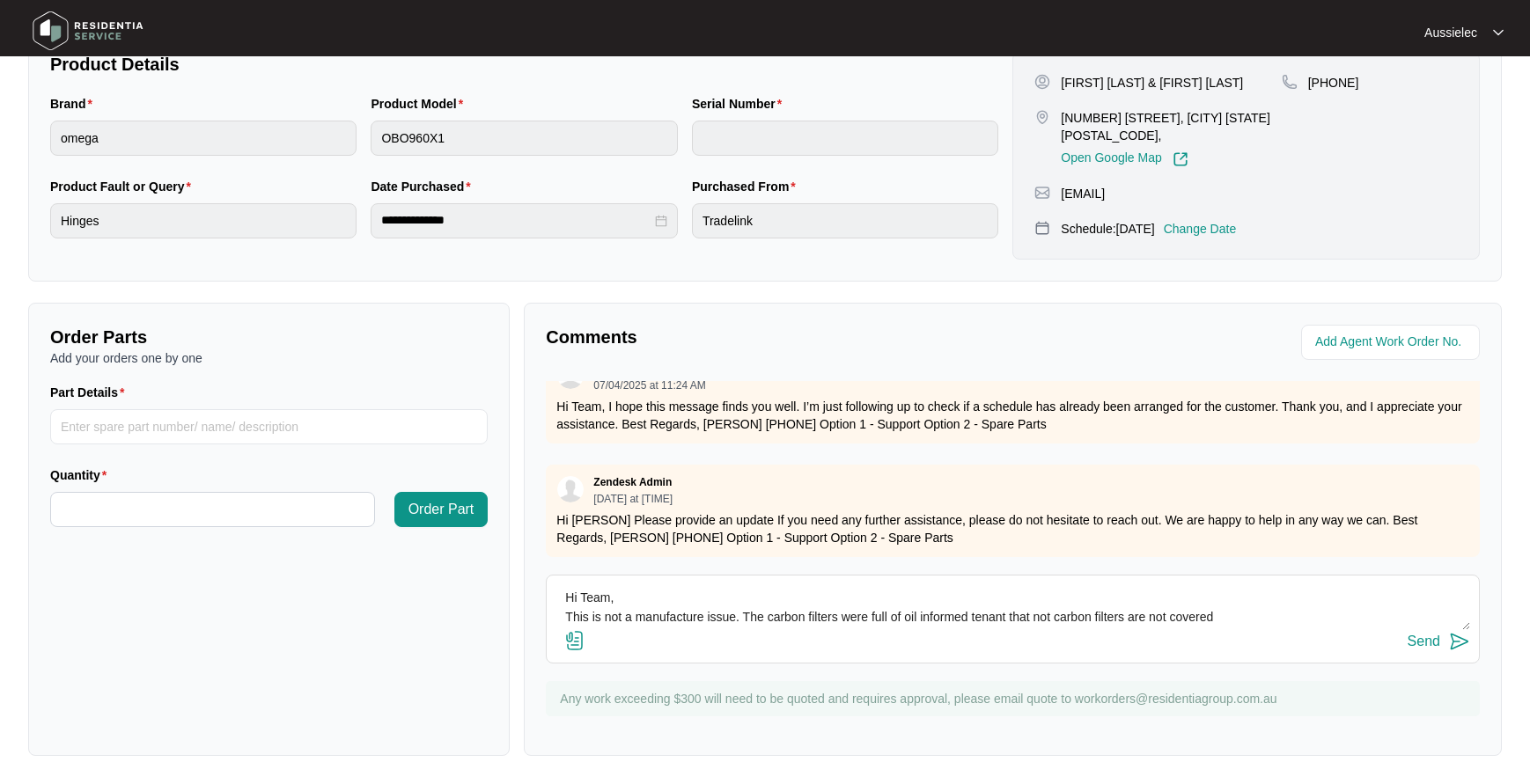click on "Hi Team,
This is not a manufacture issue. The carbon filters were full of oil informed tenant that not carbon filters are not covered" at bounding box center (1012, 607) 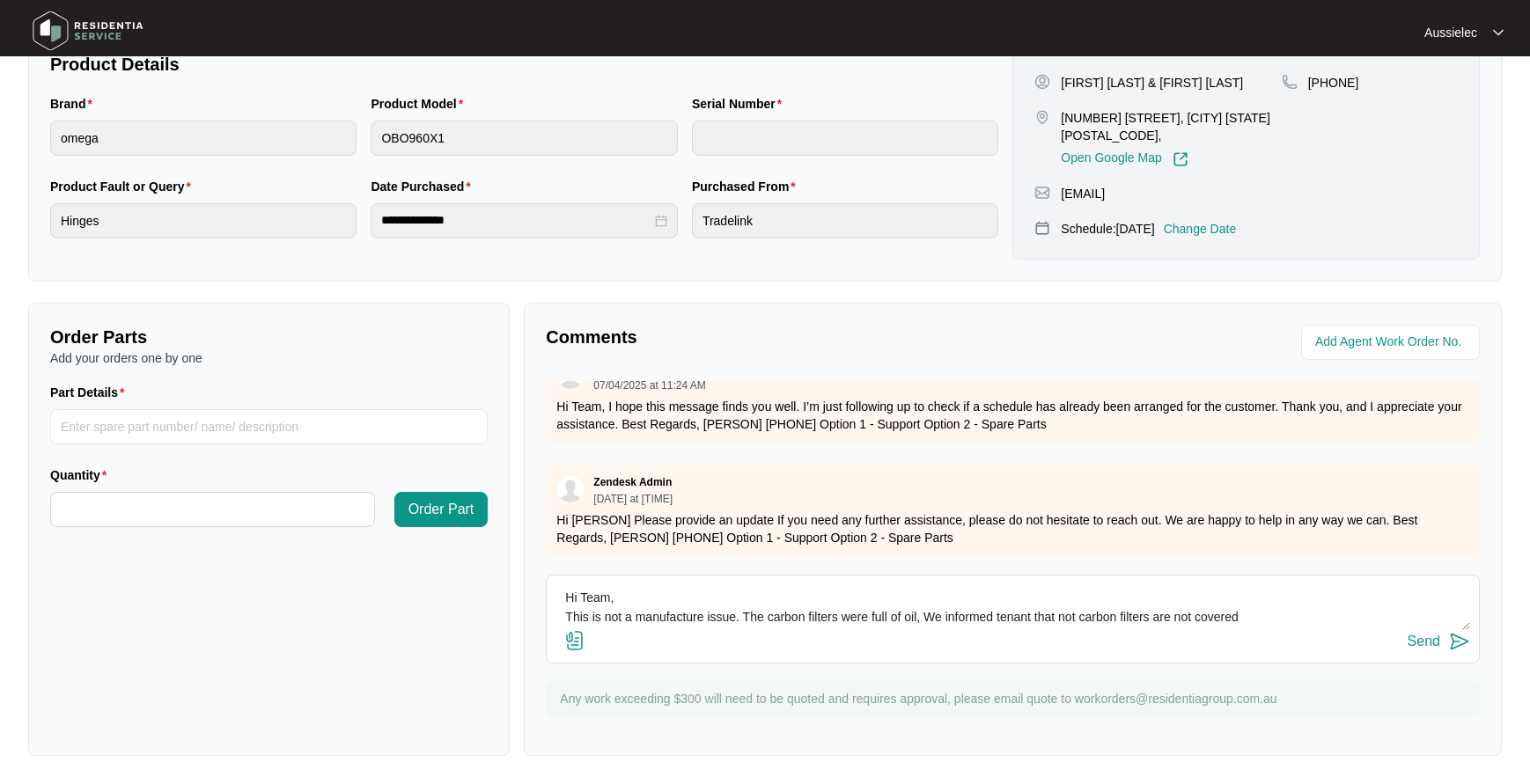 drag, startPoint x: 984, startPoint y: 619, endPoint x: 920, endPoint y: 623, distance: 64.124878 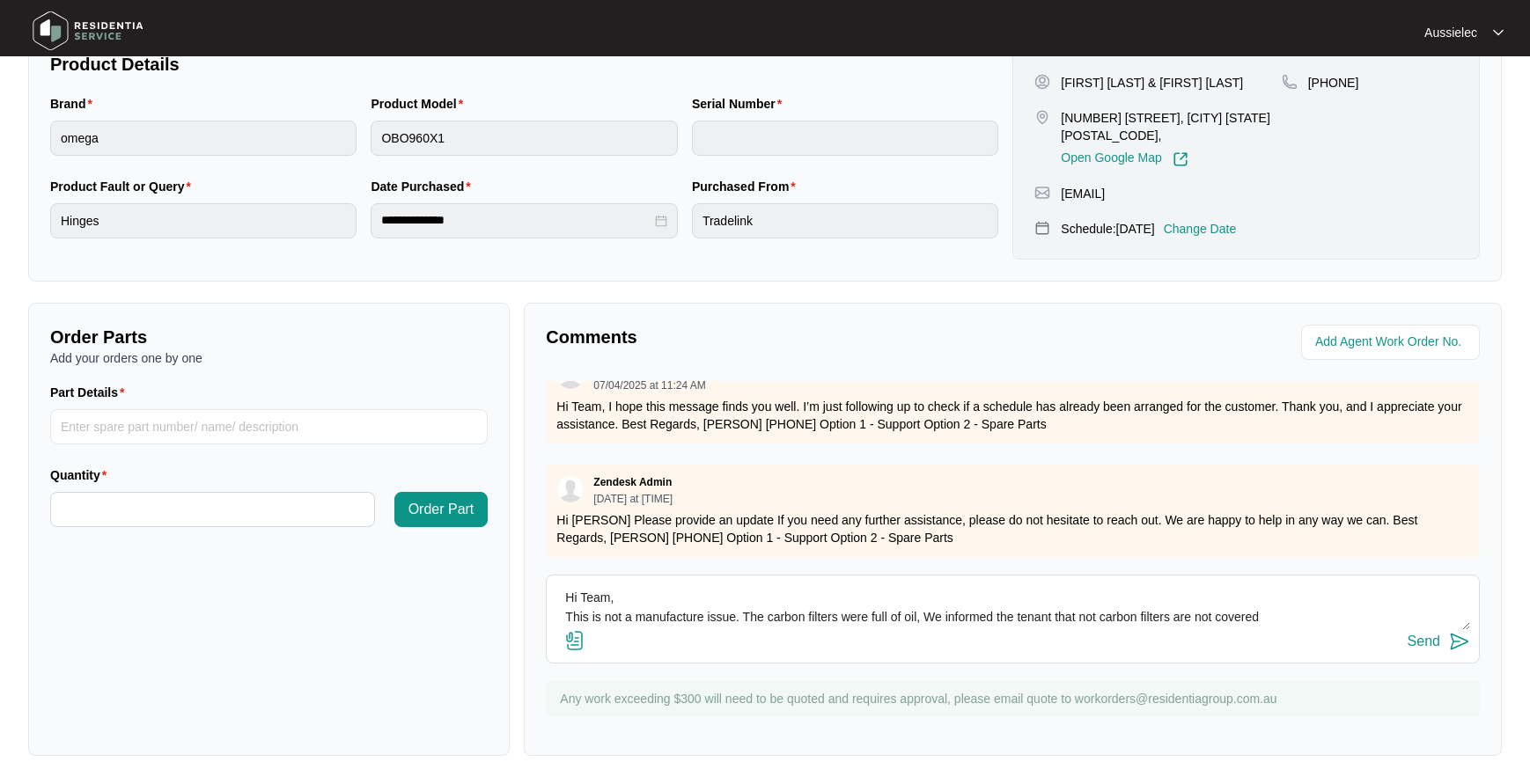 drag, startPoint x: 1079, startPoint y: 618, endPoint x: 1099, endPoint y: 618, distance: 20 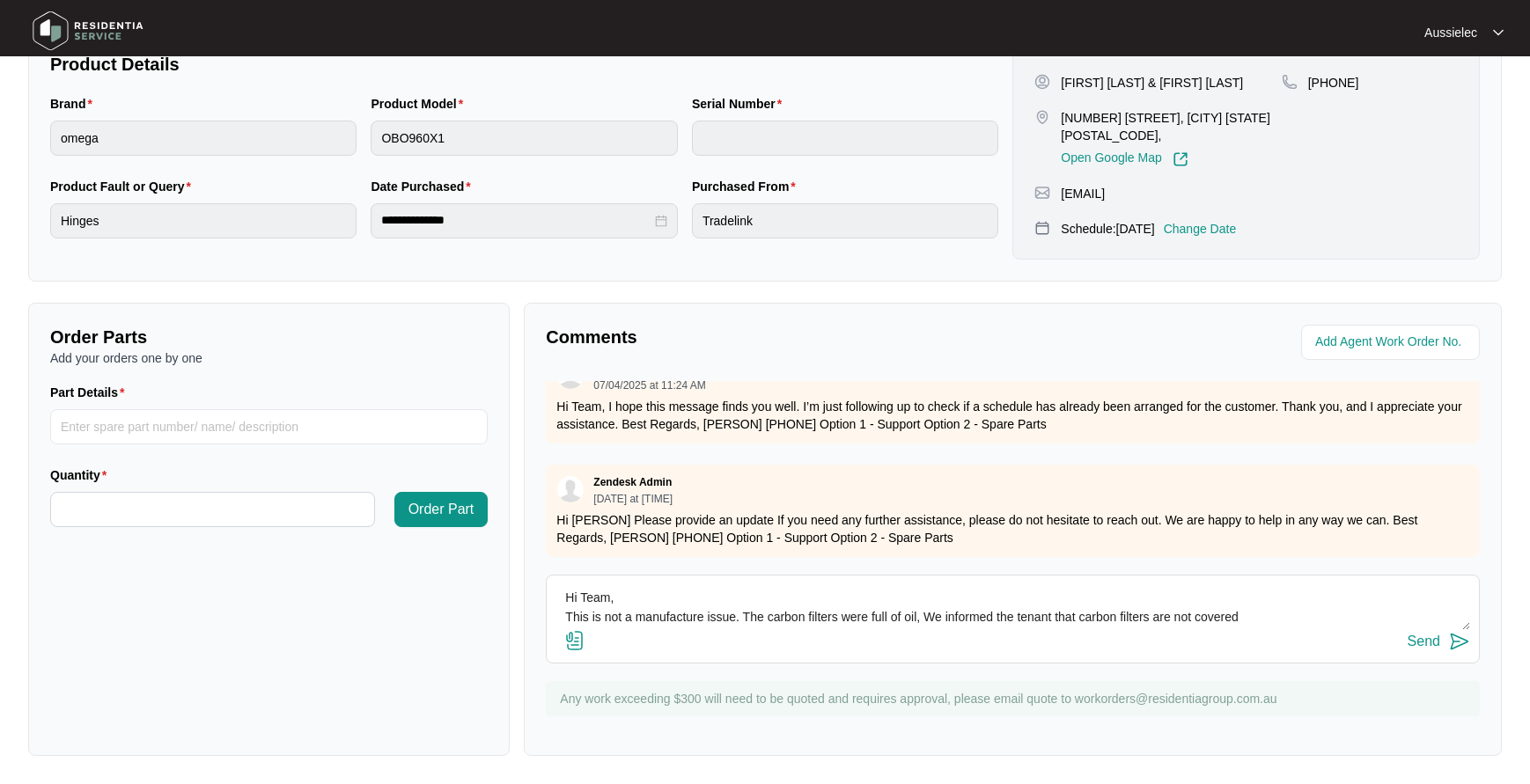 click on "Hi Team,
This is not a manufacture issue. The carbon filters were full of oil, We informed the tenant that carbon filters are not covered" at bounding box center (1012, 607) 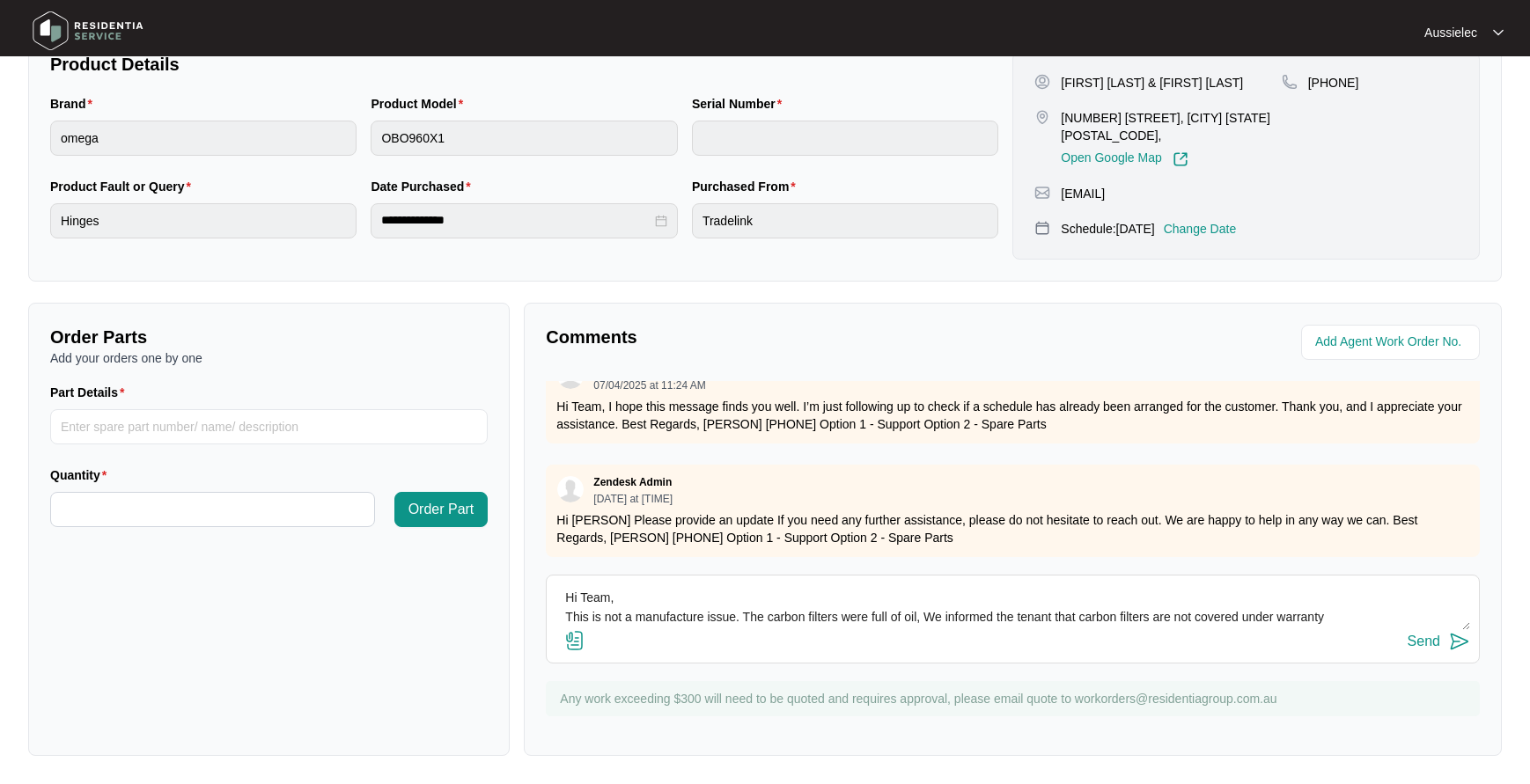 type on "Hi Team,
This is not a manufacture issue. The carbon filters were full of oil, We informed the tenant that carbon filters are not covered under warranty" 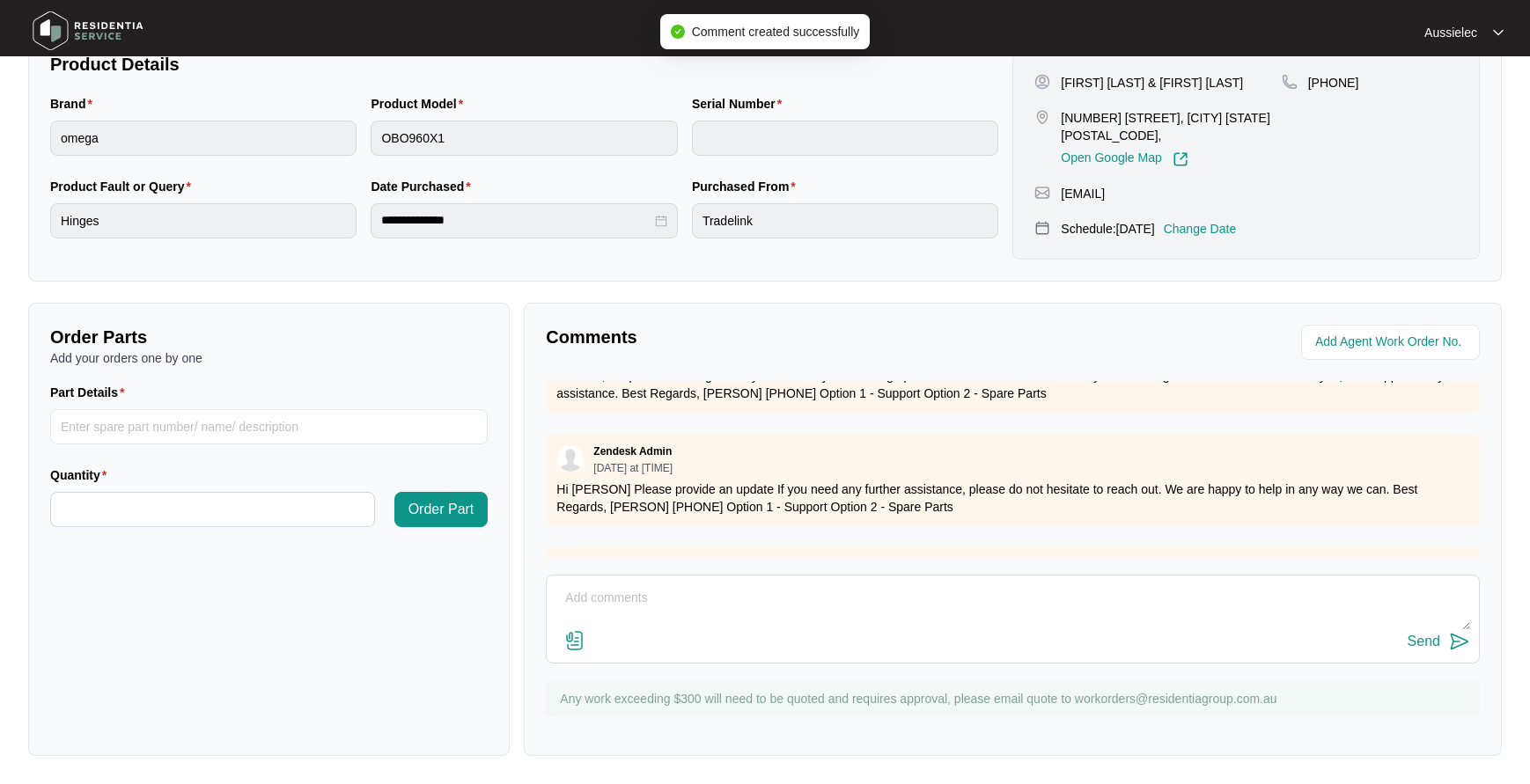scroll, scrollTop: 0, scrollLeft: 0, axis: both 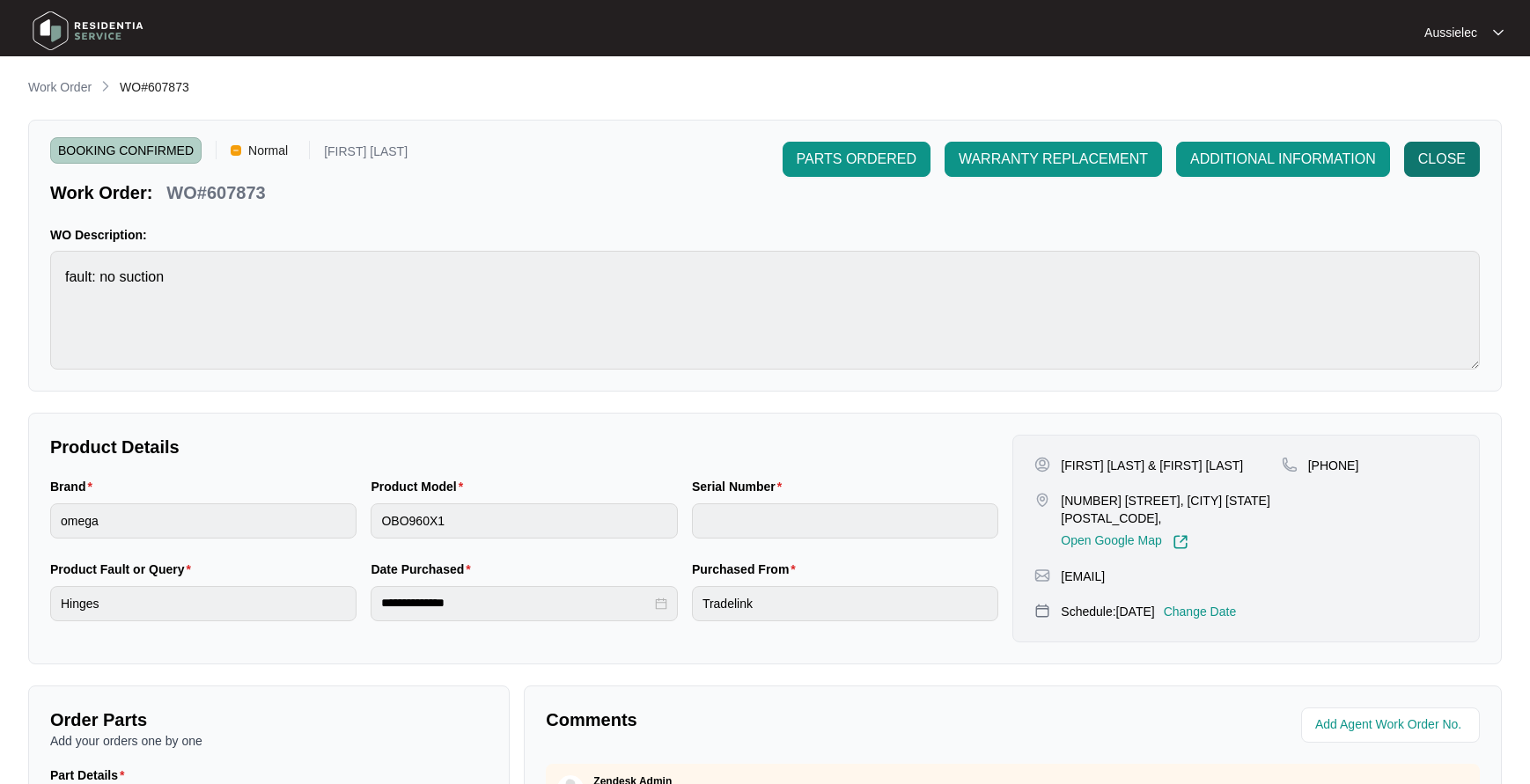click on "CLOSE" at bounding box center (1442, 159) 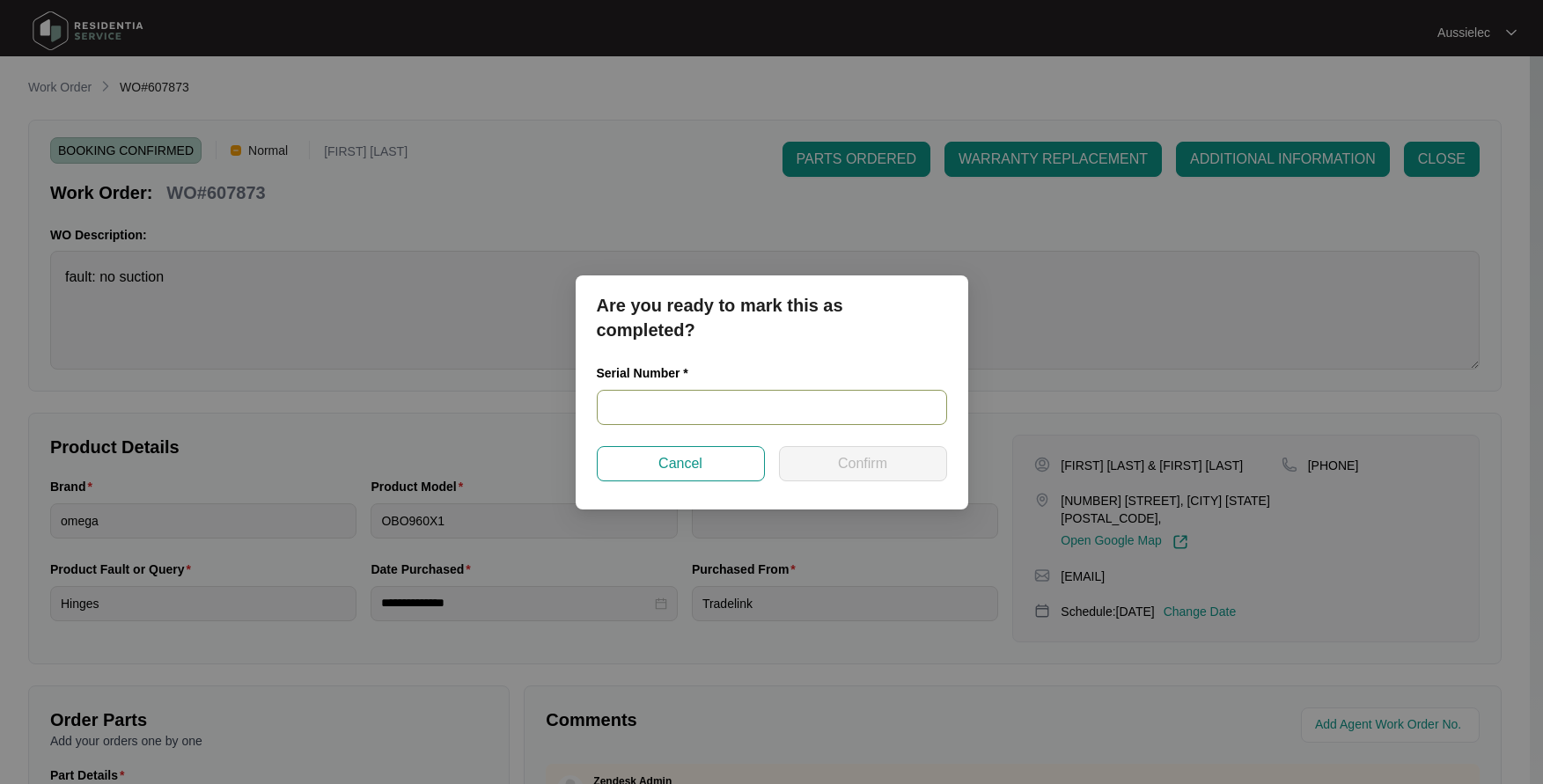 click at bounding box center [772, 407] 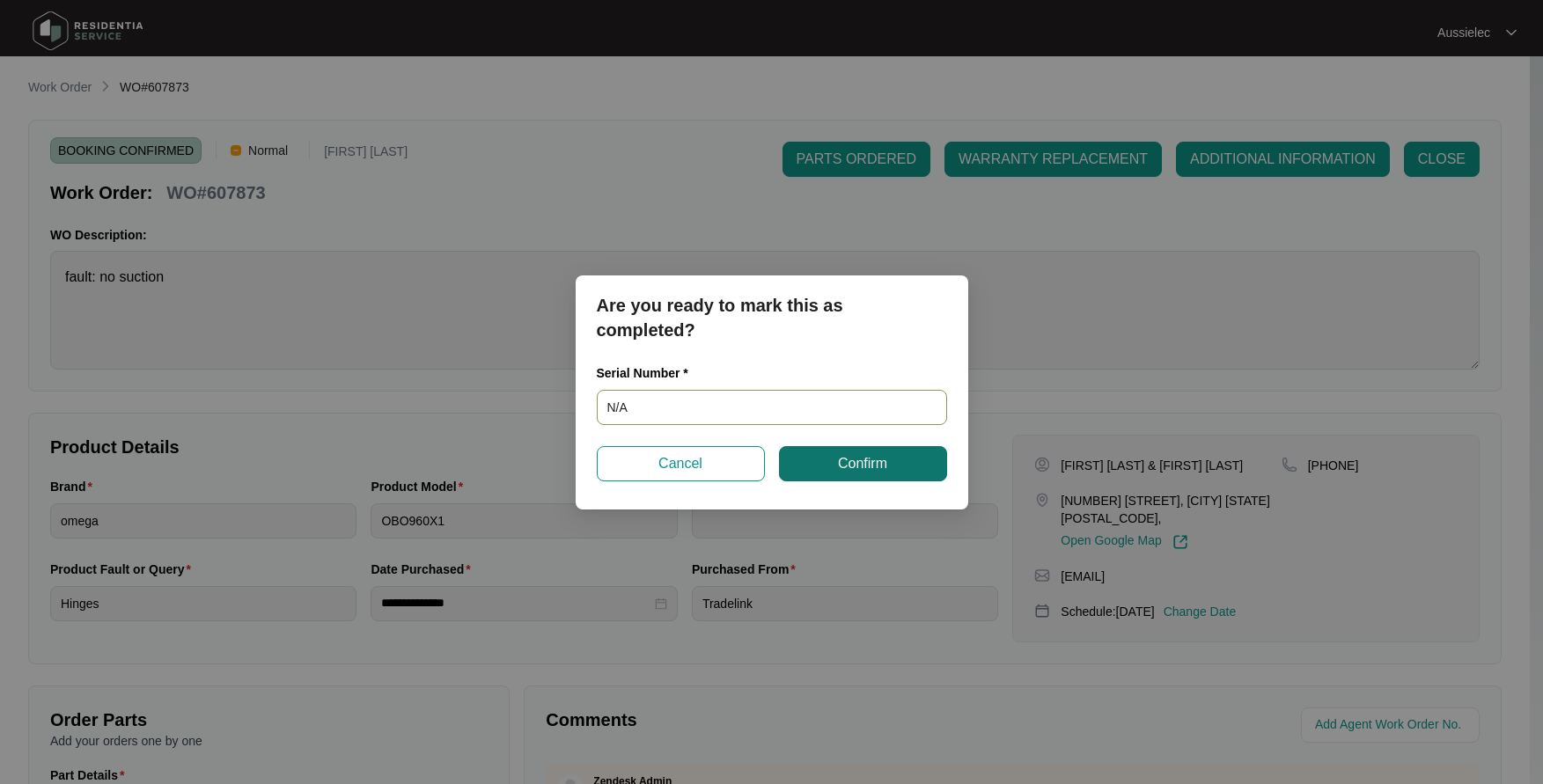 type on "N/A" 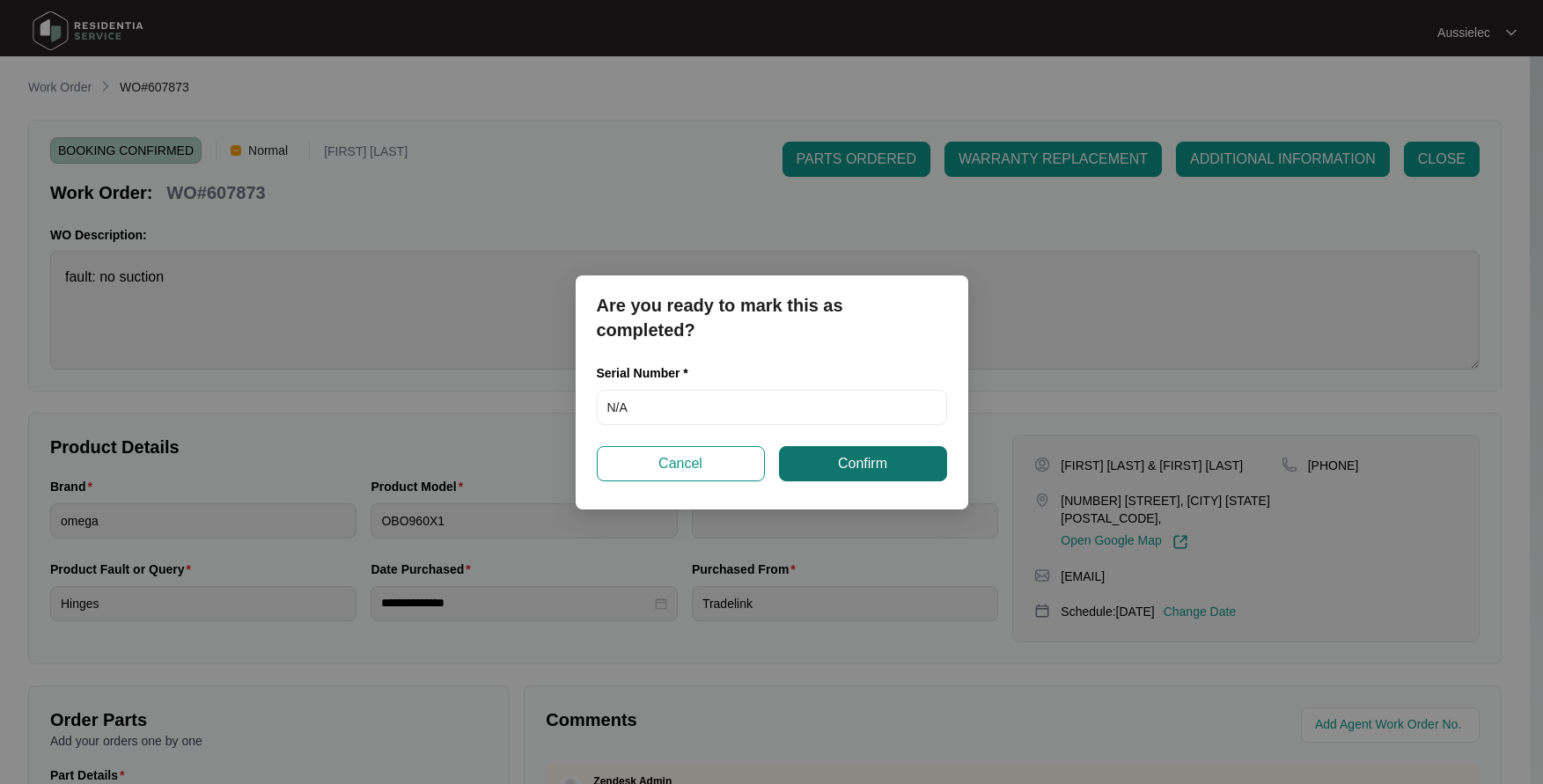 click on "Confirm" at bounding box center [863, 464] 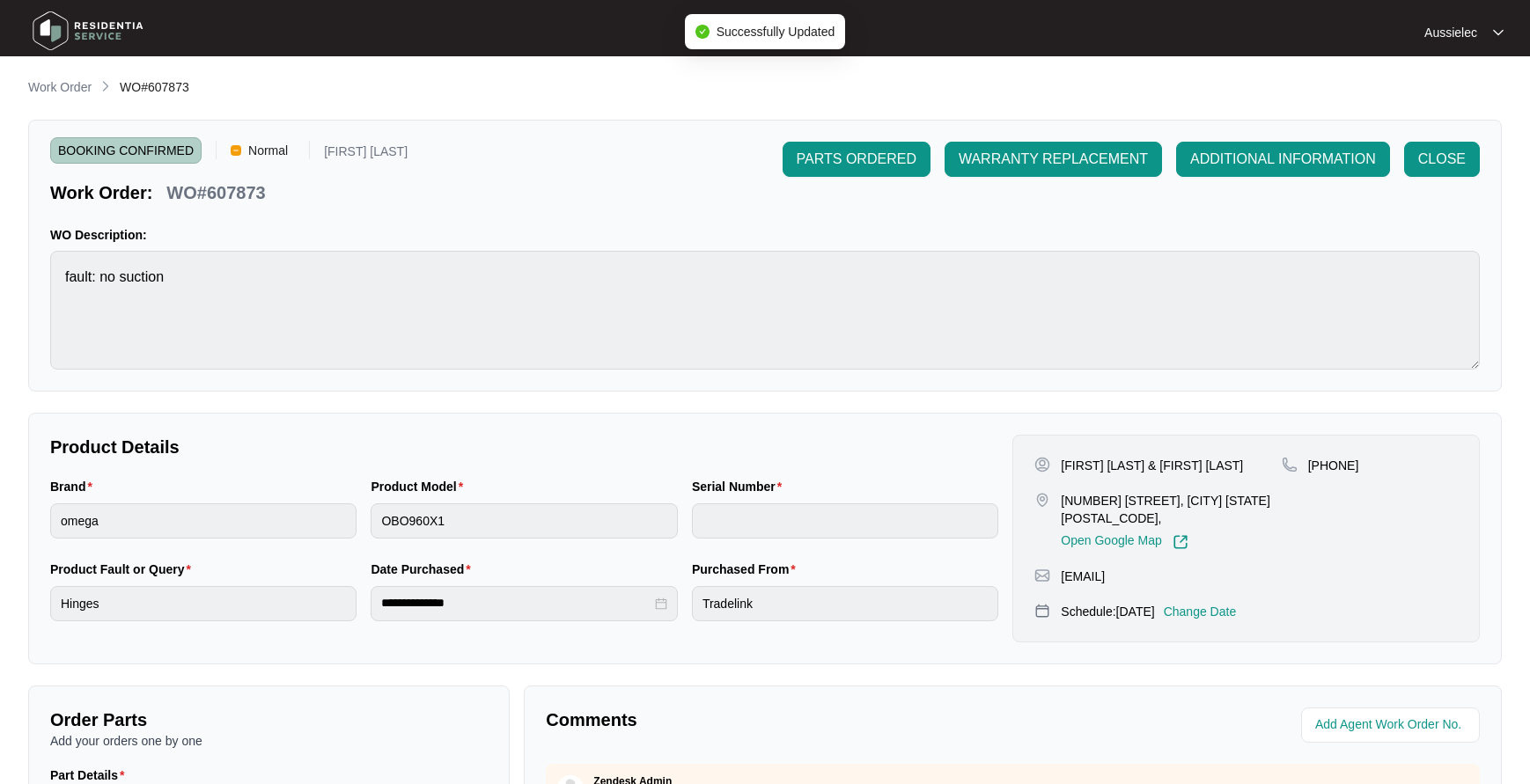 type on "N/A" 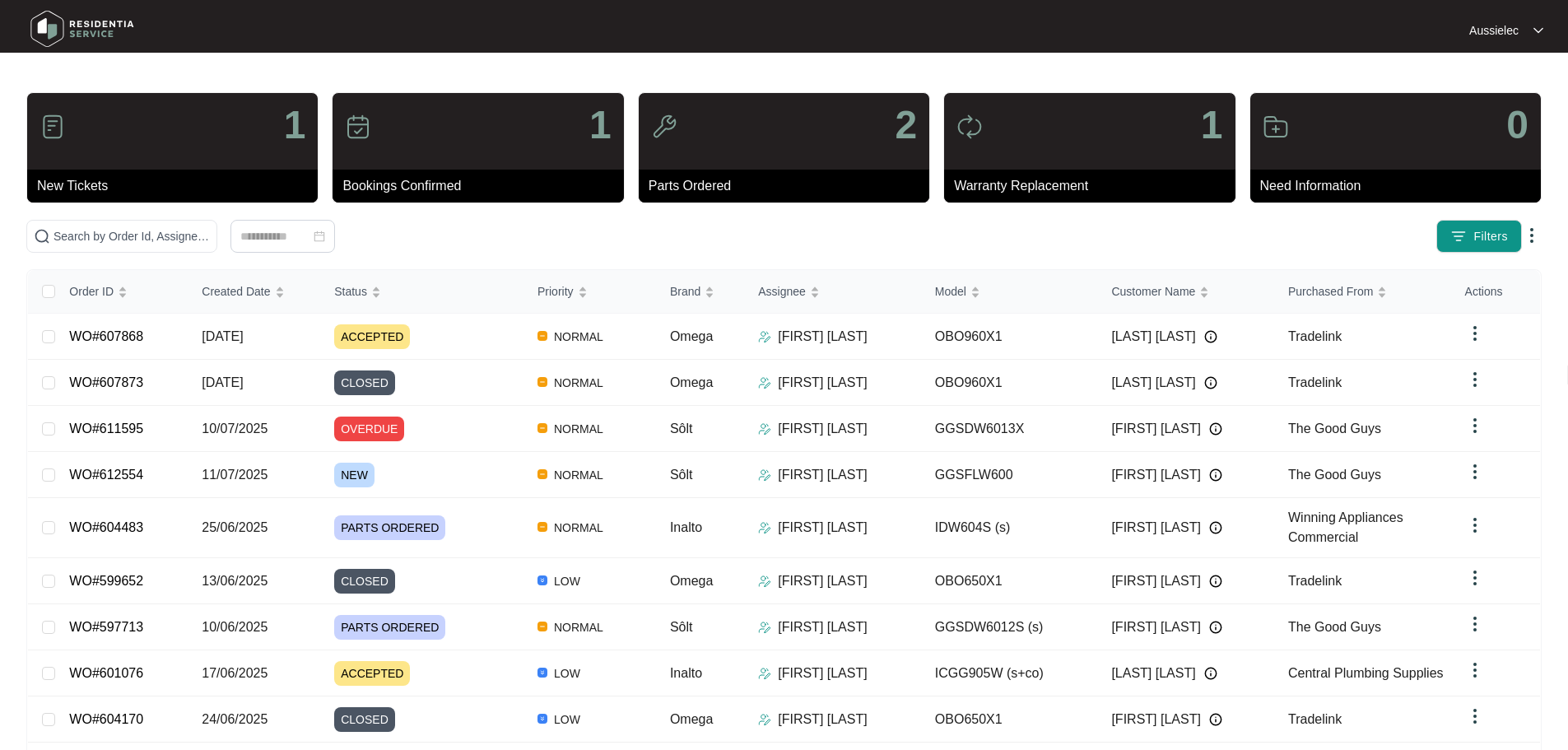 scroll, scrollTop: 0, scrollLeft: 0, axis: both 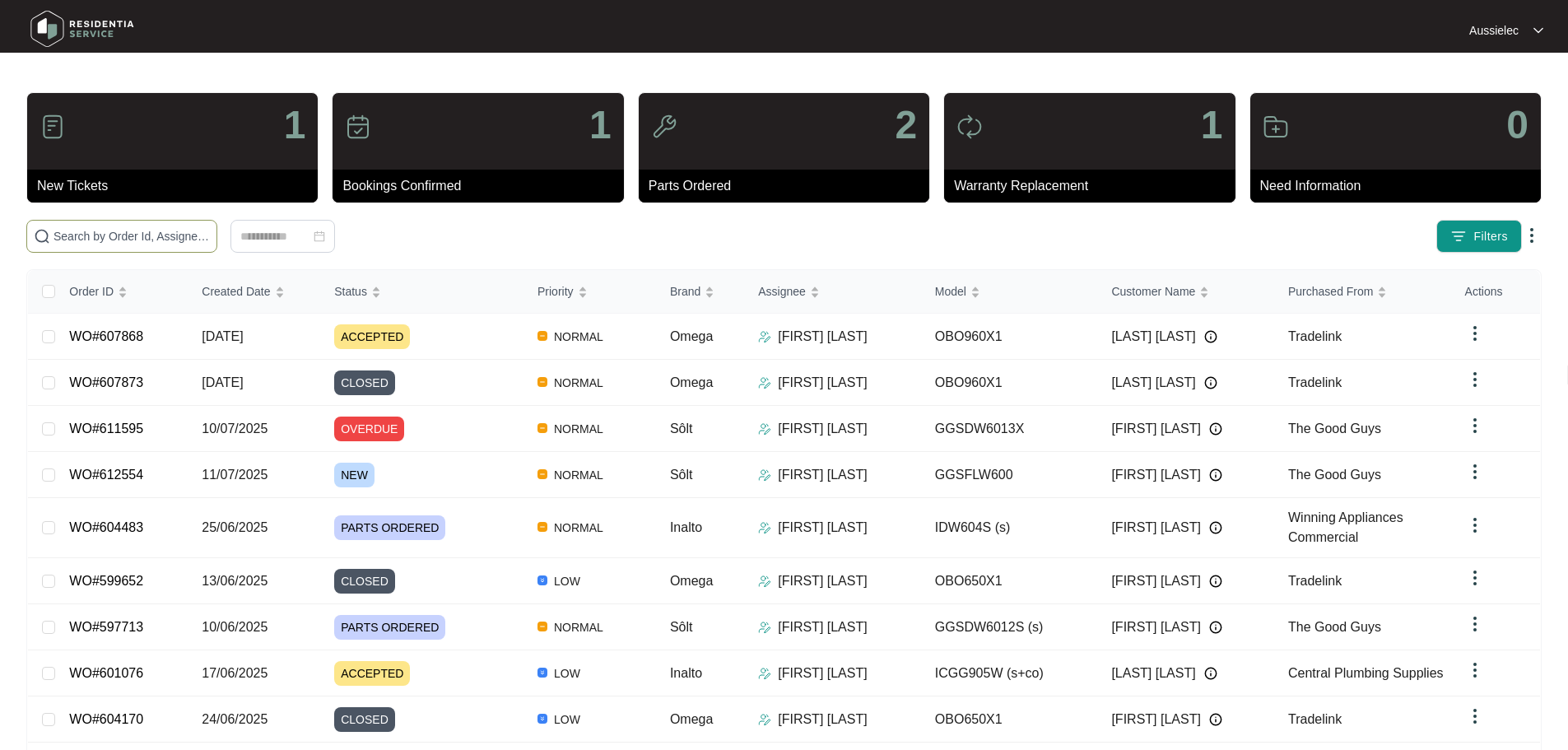 click at bounding box center [132, 236] 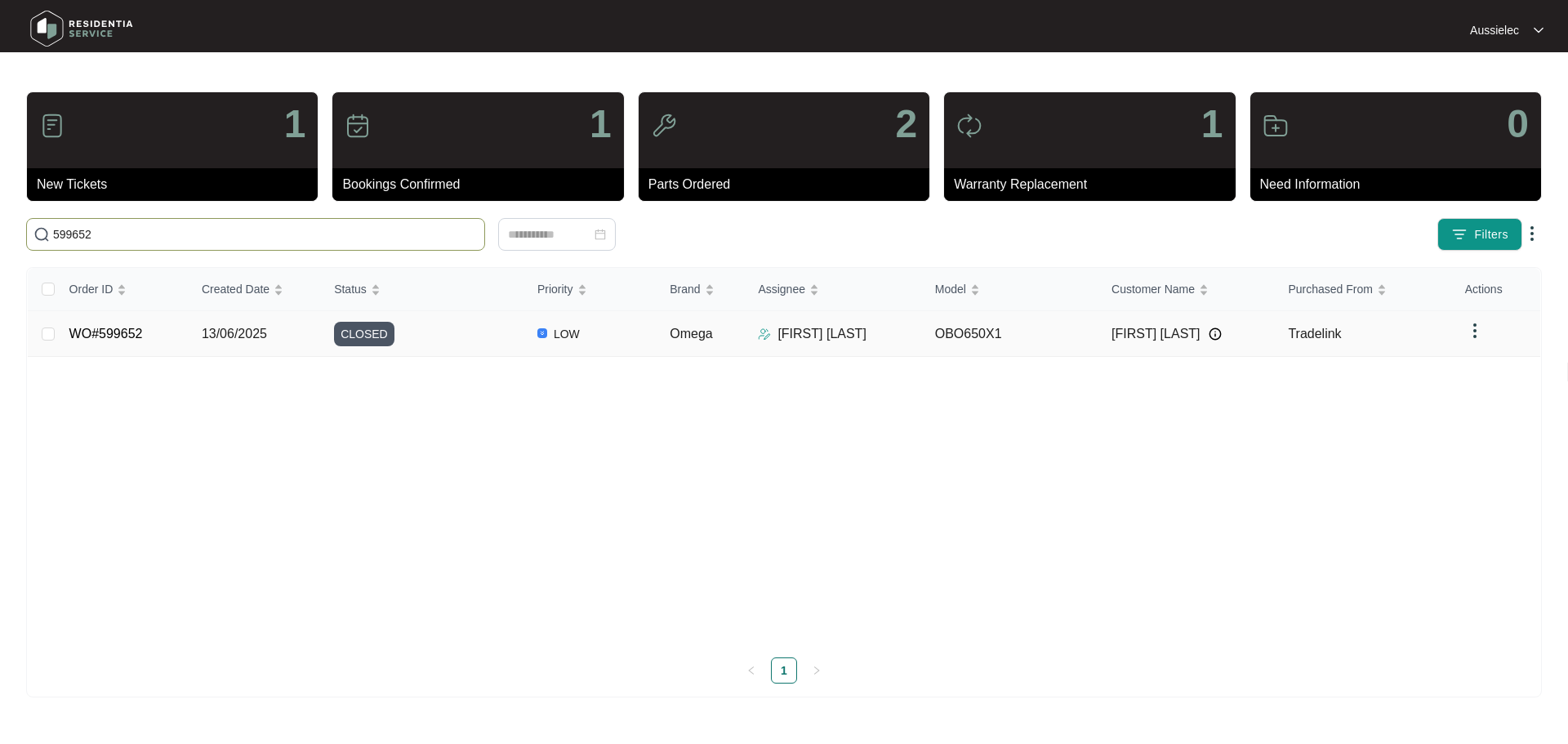 type on "599652" 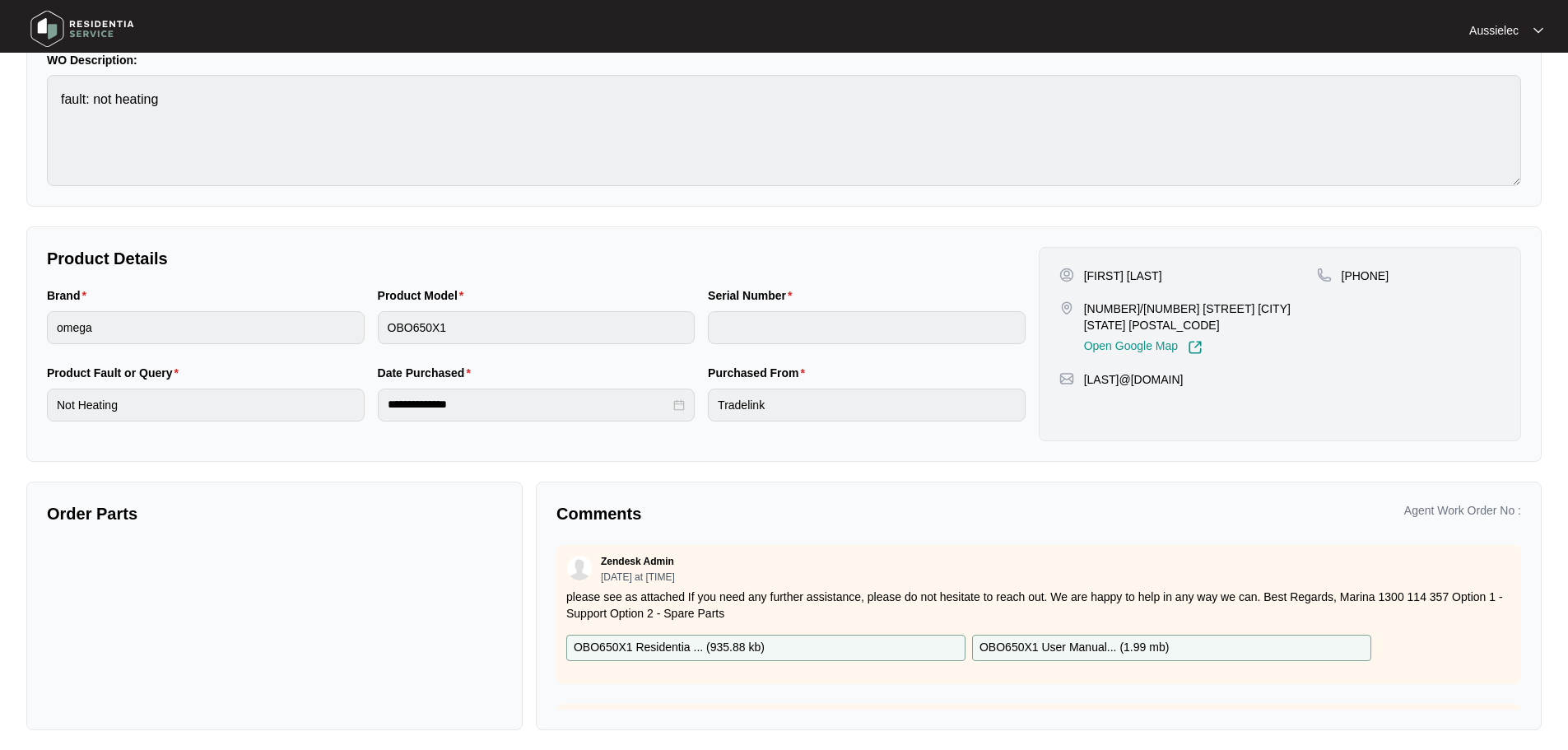 scroll, scrollTop: 166, scrollLeft: 0, axis: vertical 